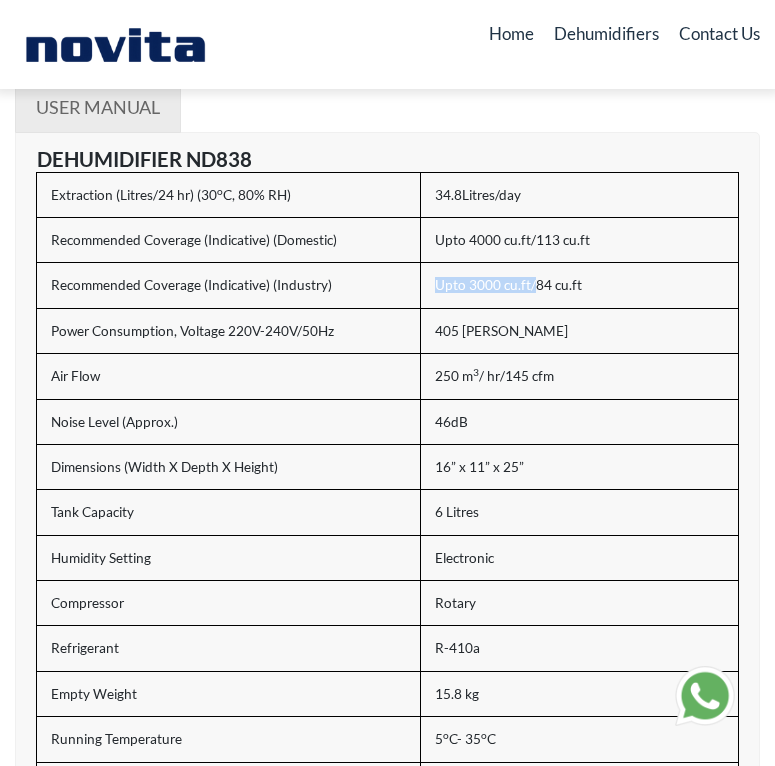 scroll, scrollTop: 0, scrollLeft: 0, axis: both 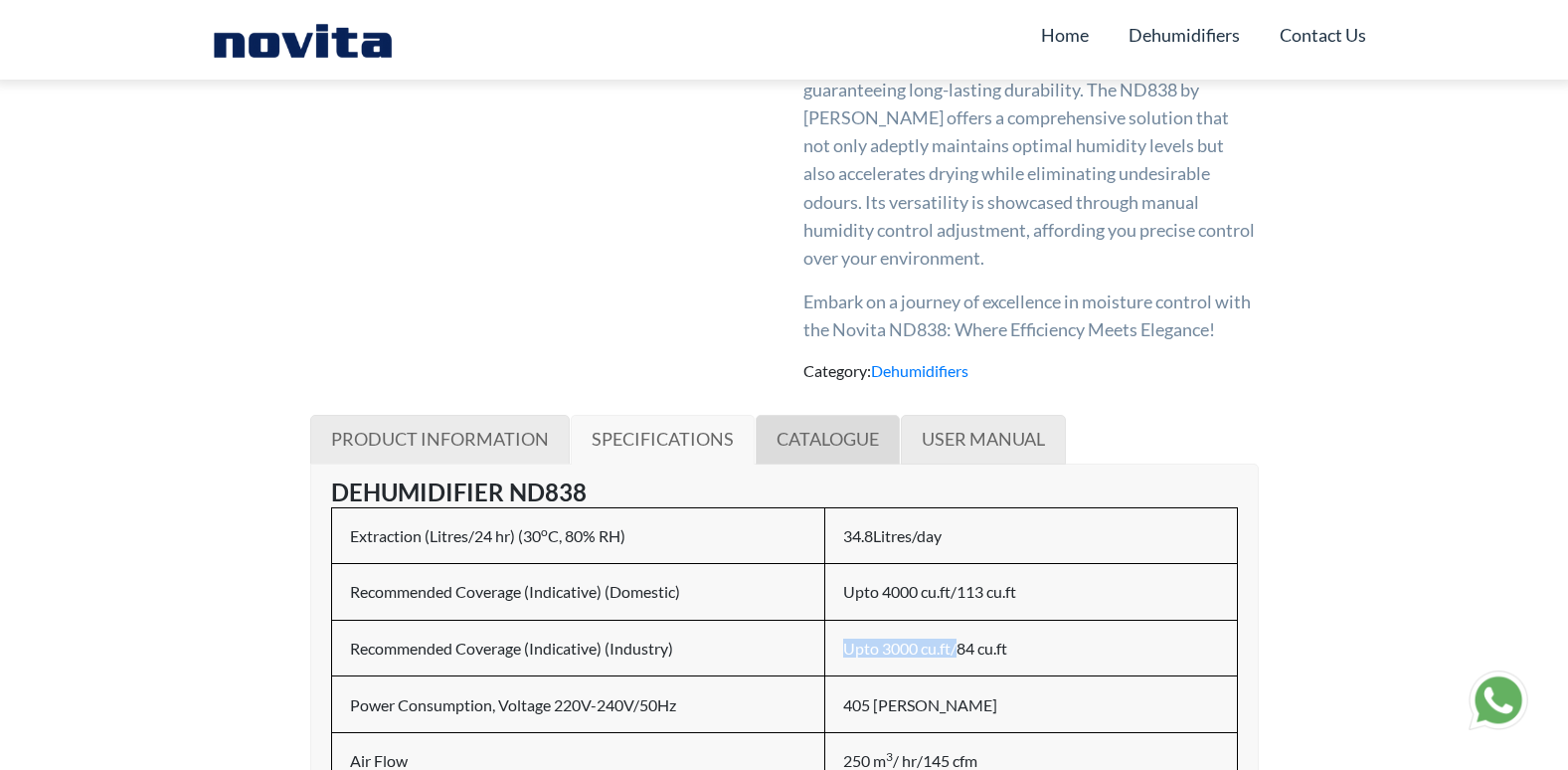 click on "CATALOGUE" at bounding box center [827, 439] 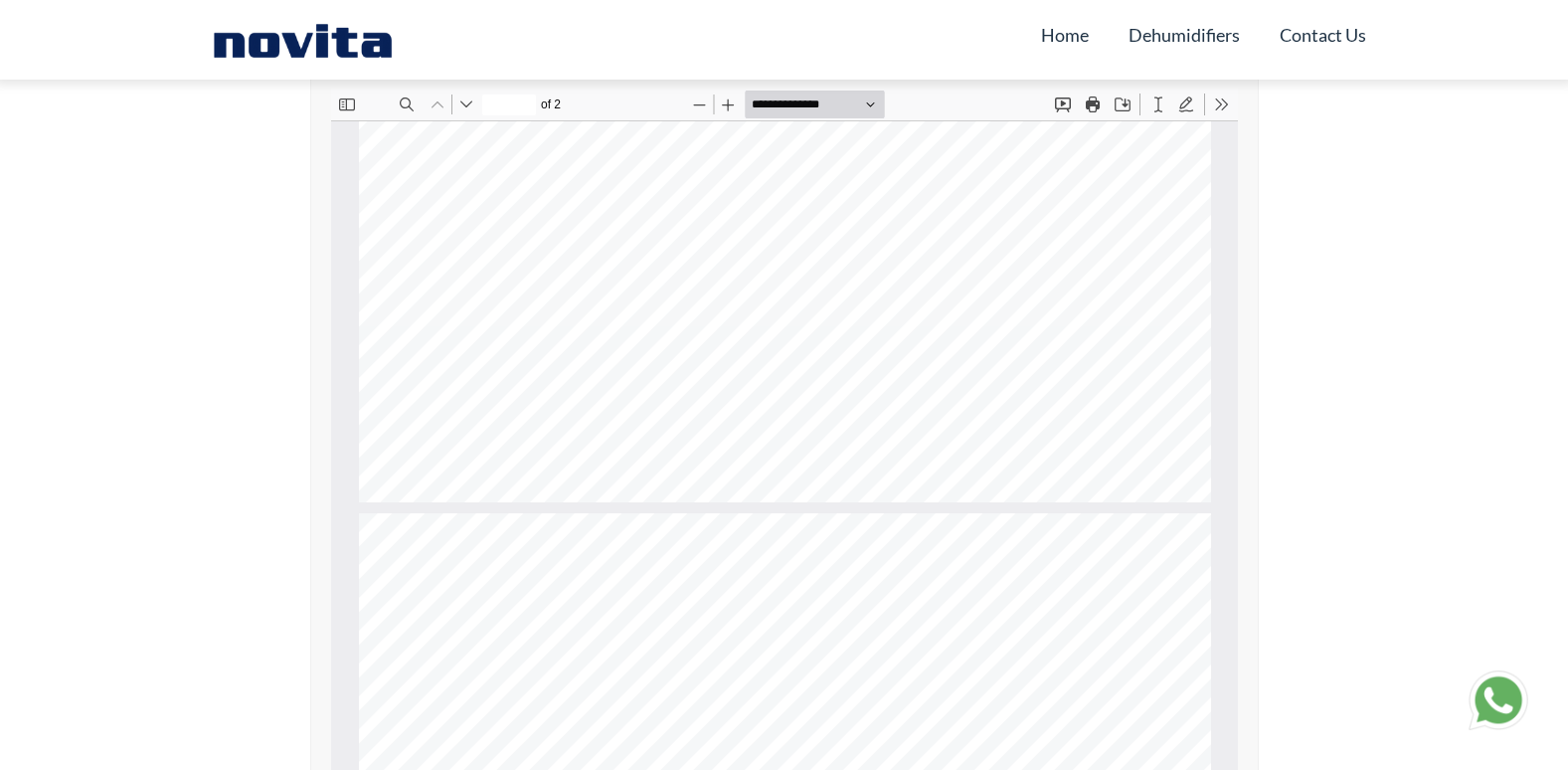 scroll, scrollTop: 1194, scrollLeft: 0, axis: vertical 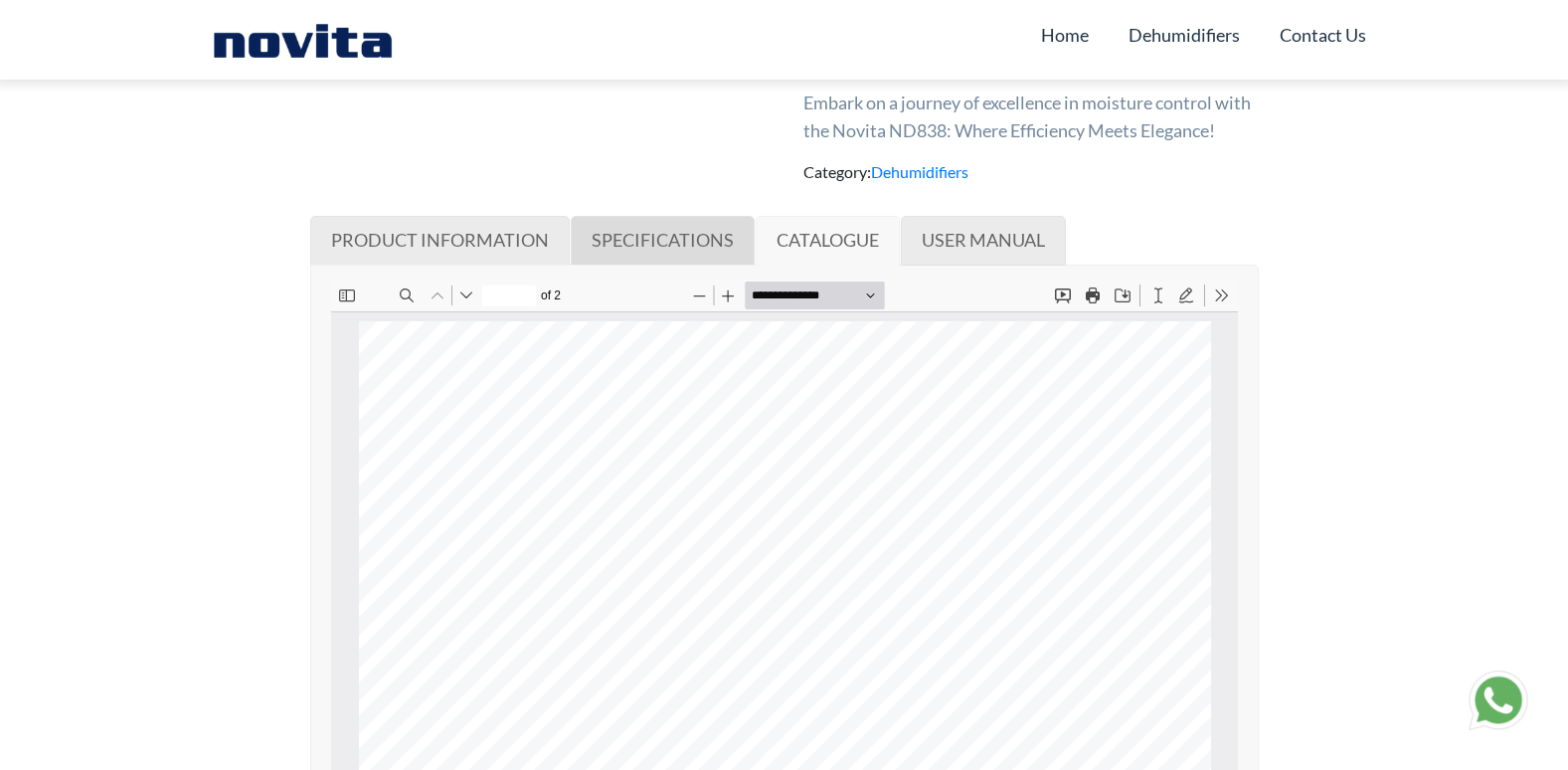 click on "SPECIFICATIONS" at bounding box center (662, 240) 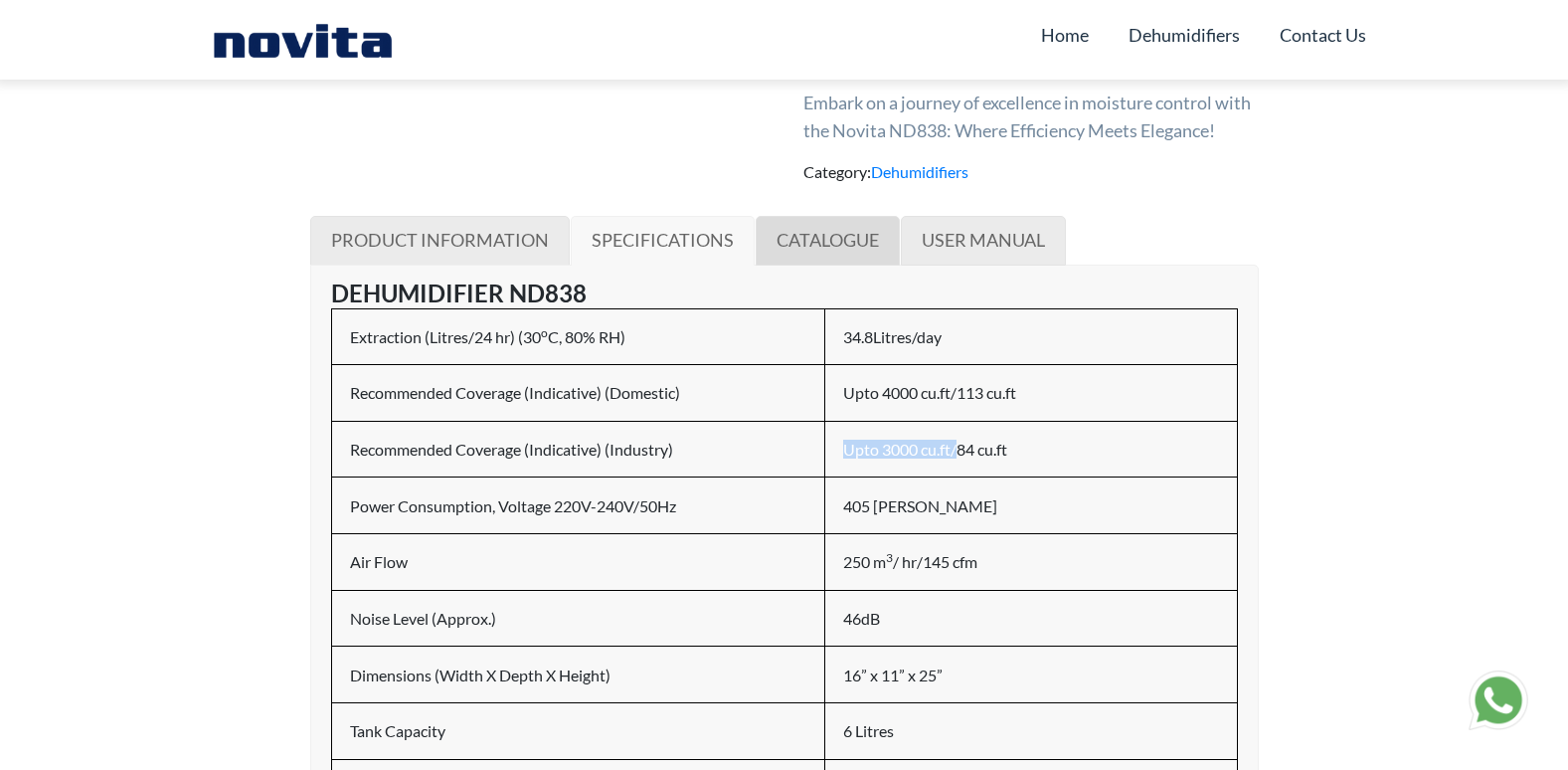 click on "CATALOGUE" at bounding box center [827, 240] 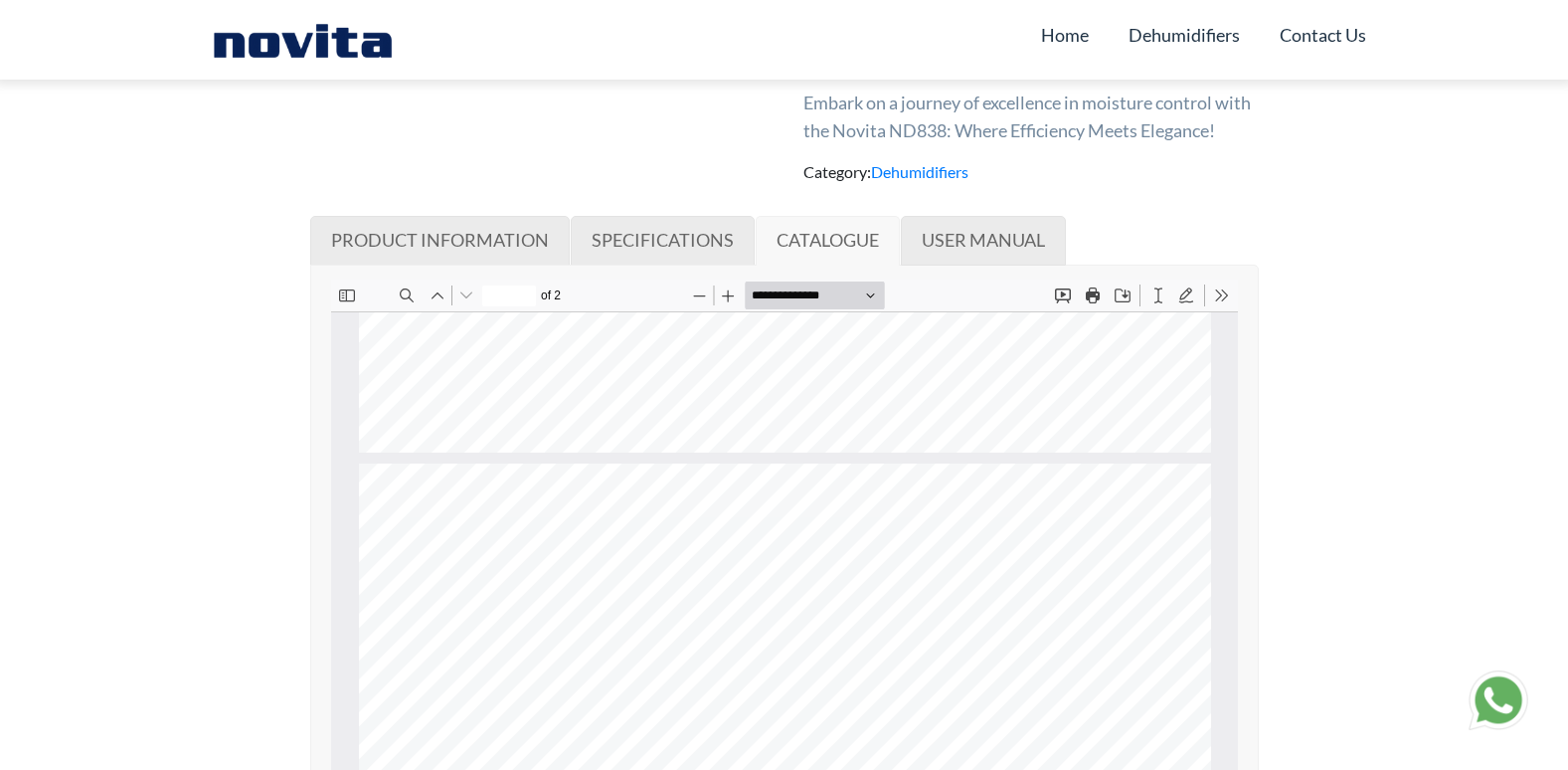 scroll, scrollTop: 24, scrollLeft: 0, axis: vertical 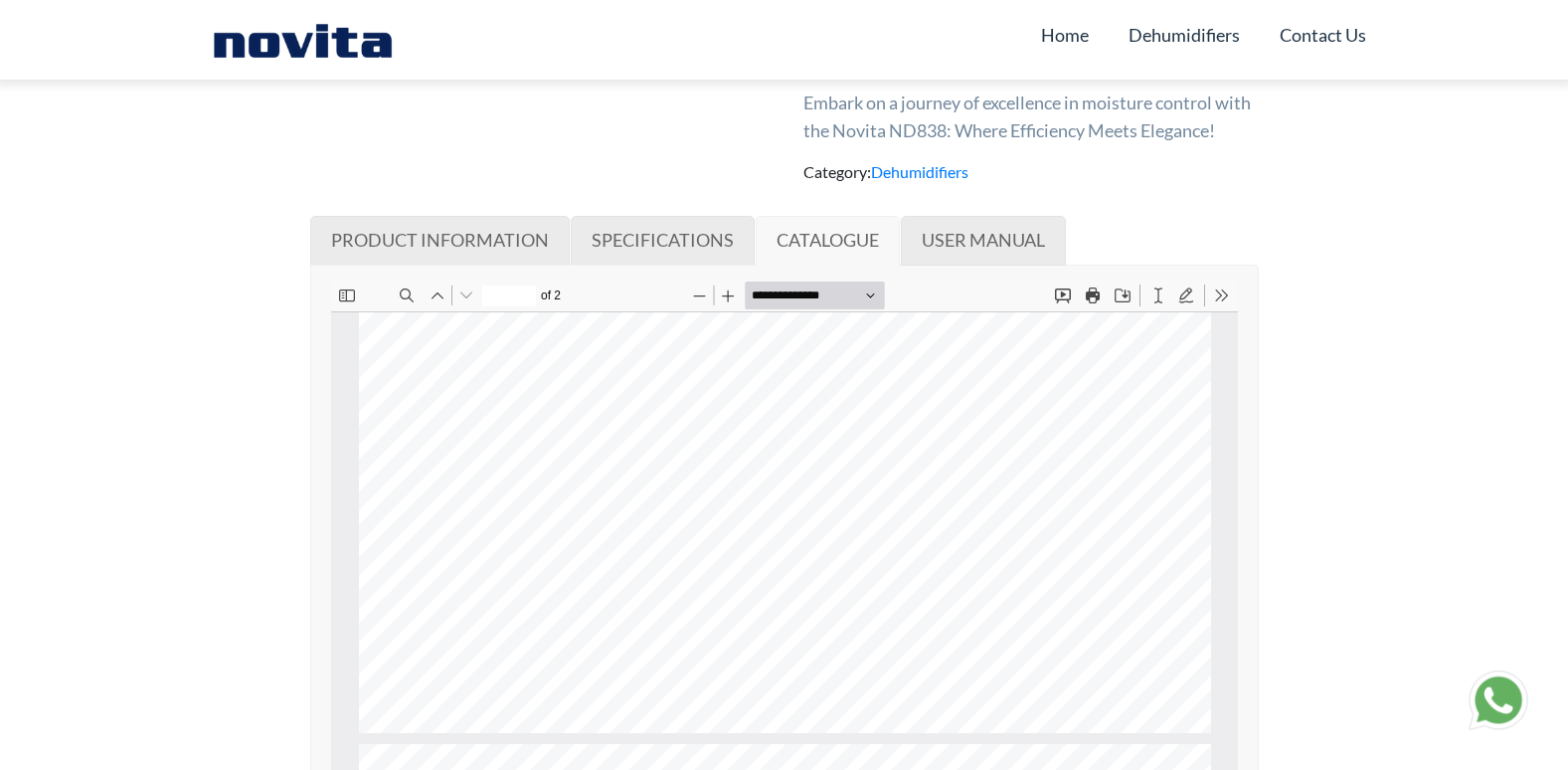 type on "*" 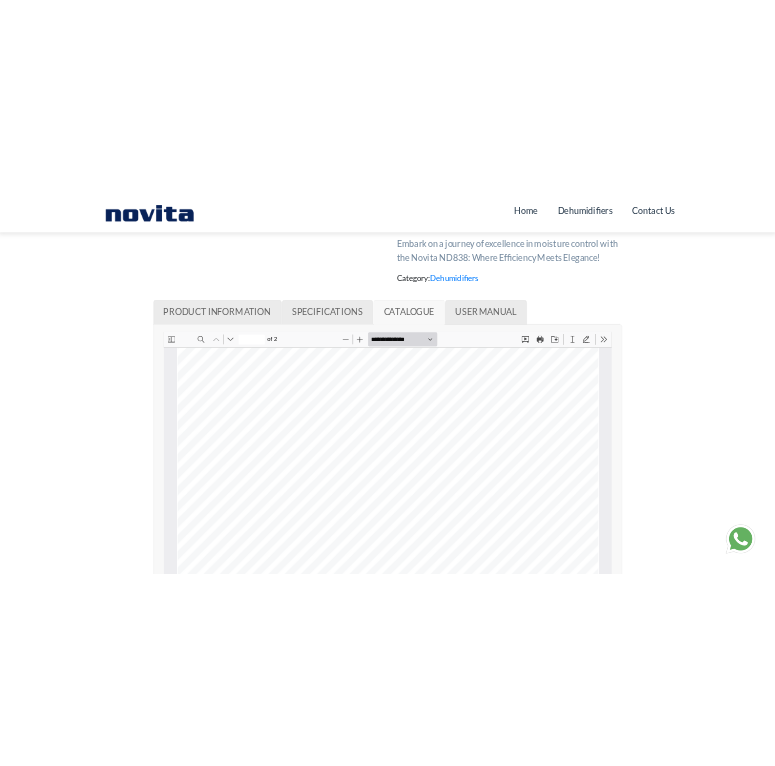 scroll, scrollTop: 0, scrollLeft: 0, axis: both 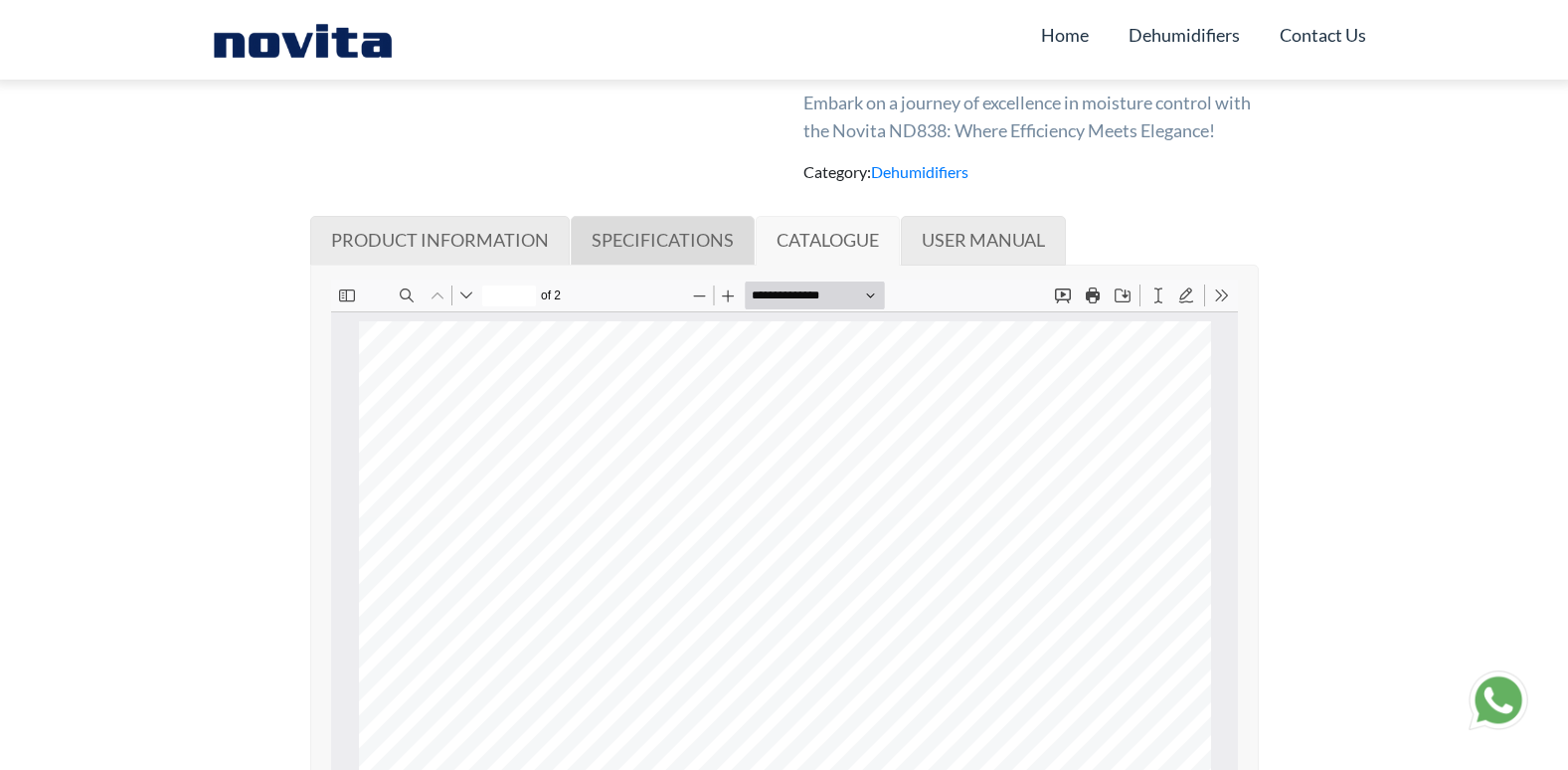 click on "SPECIFICATIONS" at bounding box center [662, 240] 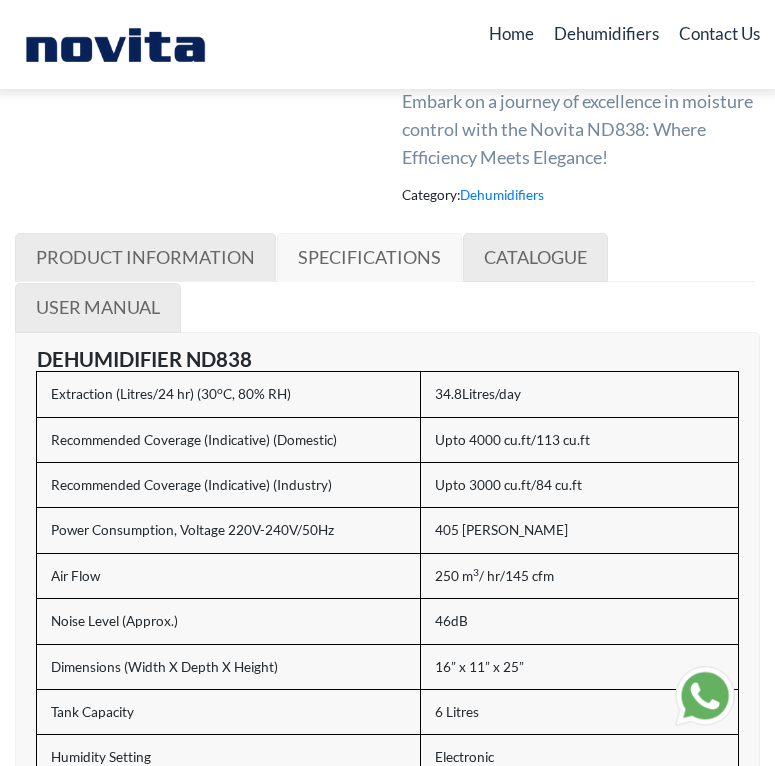 click on "Upto 4000 cu.ft/113 cu.ft" at bounding box center [579, 440] 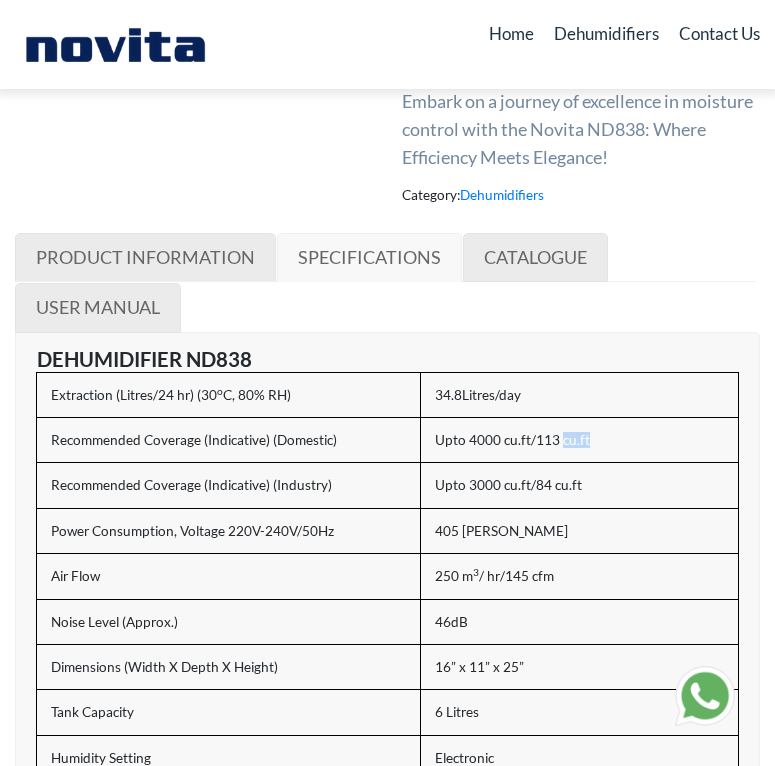 drag, startPoint x: 560, startPoint y: 436, endPoint x: 596, endPoint y: 436, distance: 36 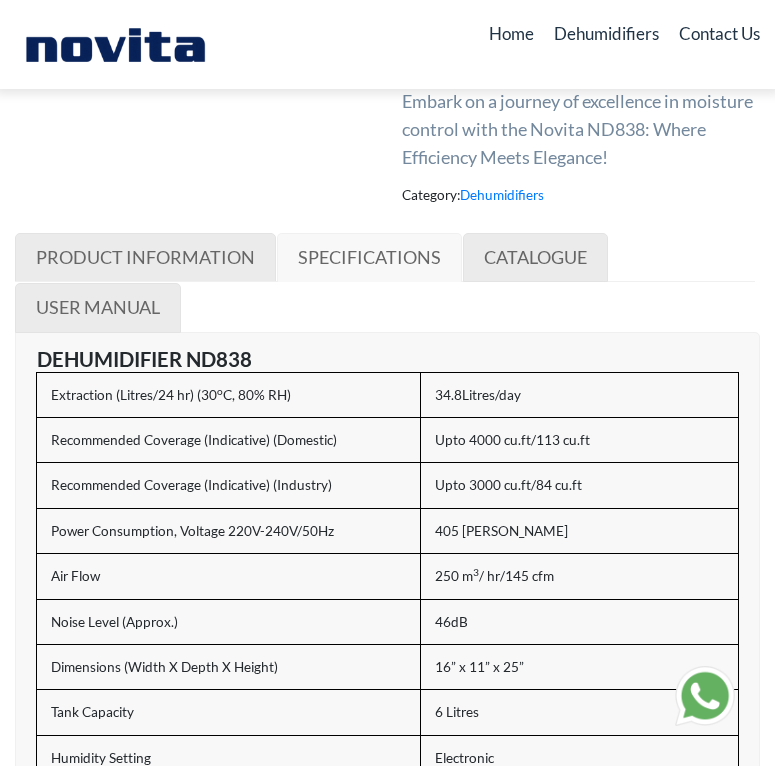 click on "Upto 3000 cu.ft/84 cu.ft" at bounding box center [579, 485] 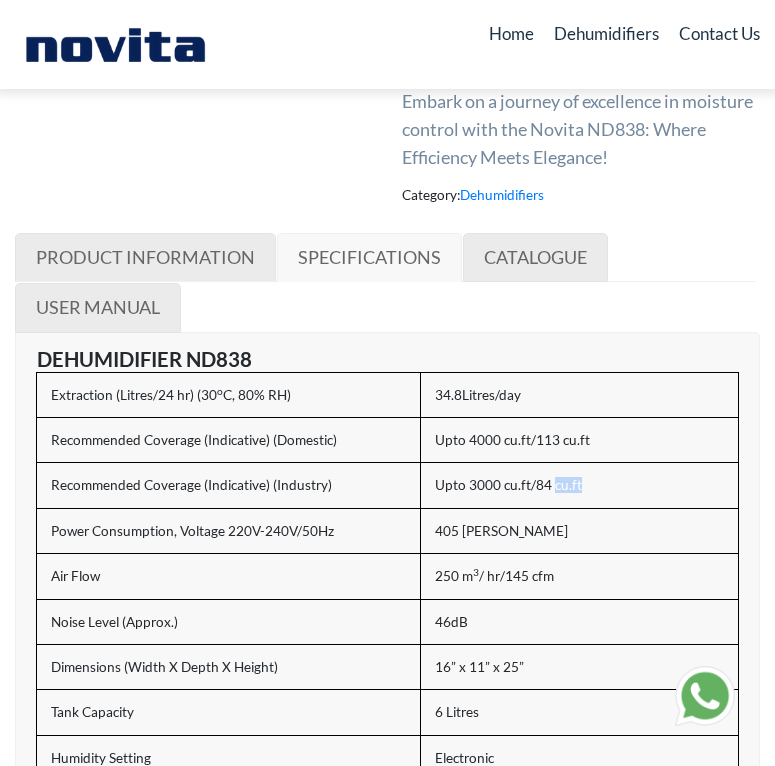 drag, startPoint x: 551, startPoint y: 487, endPoint x: 582, endPoint y: 488, distance: 31.016125 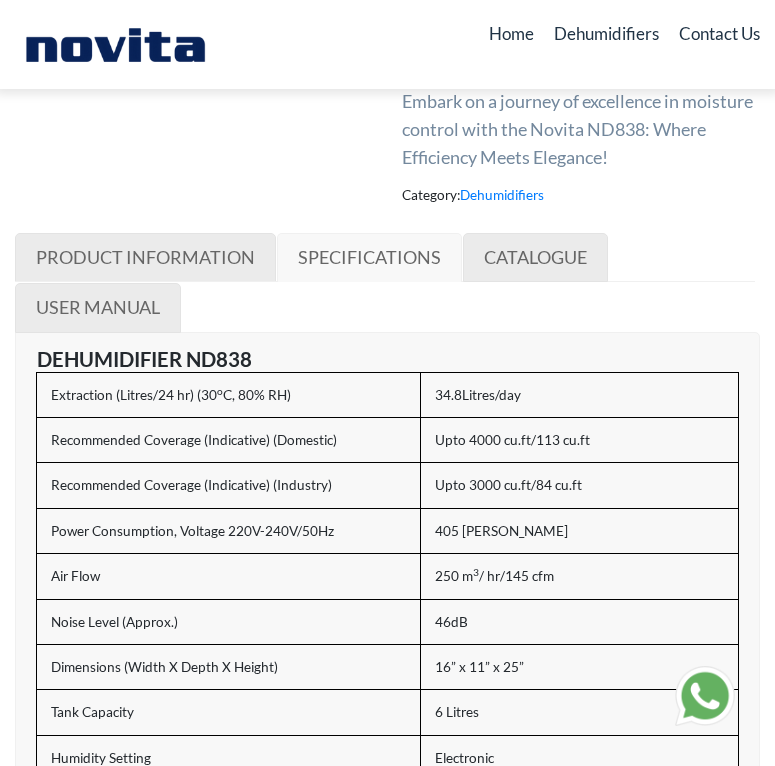 click on "Power Consumption, Voltage 220V-240V/50Hz" at bounding box center [229, 530] 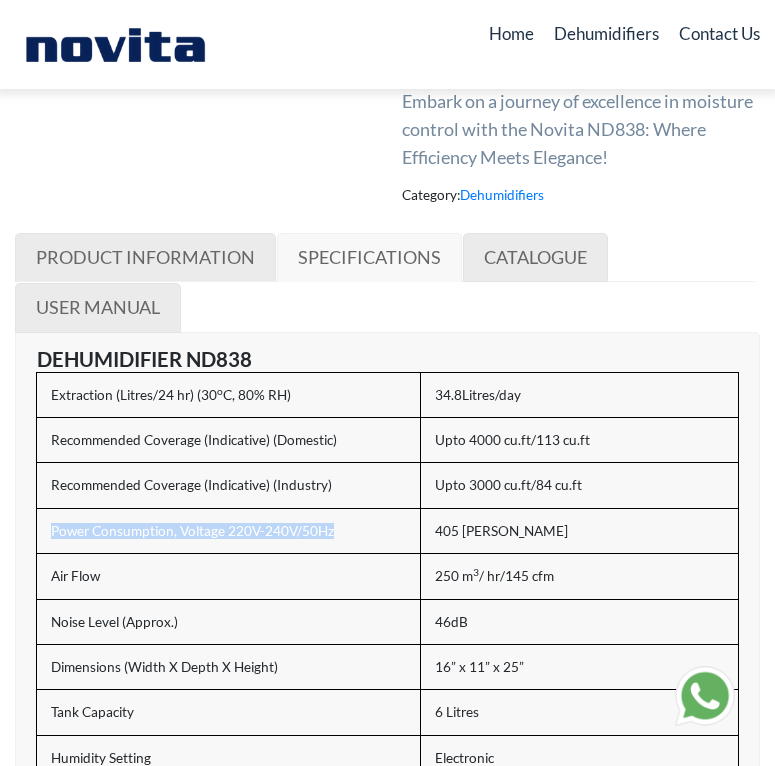 drag, startPoint x: 53, startPoint y: 531, endPoint x: 360, endPoint y: 533, distance: 307.0065 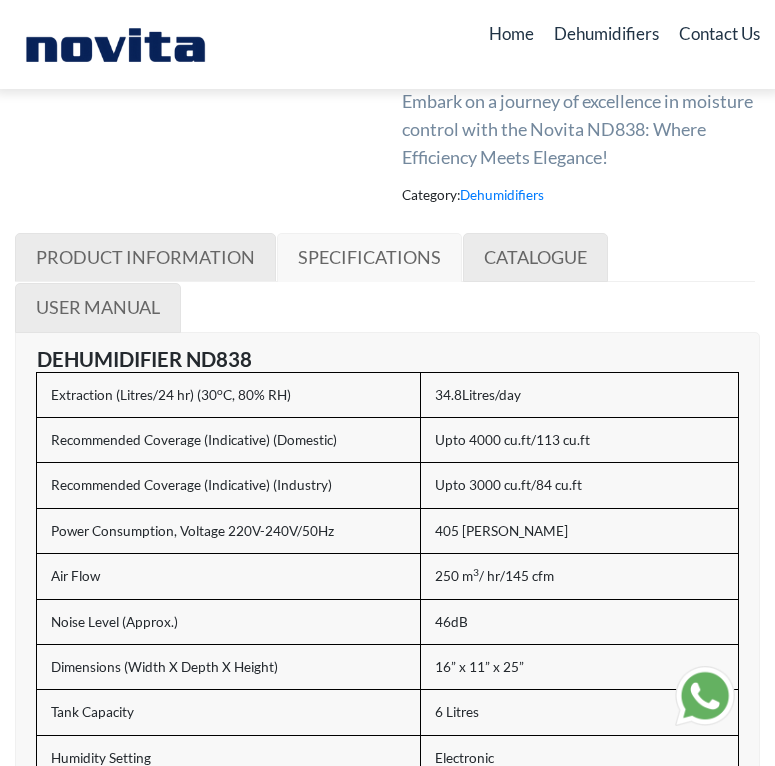 click on "405 [PERSON_NAME]" at bounding box center [579, 530] 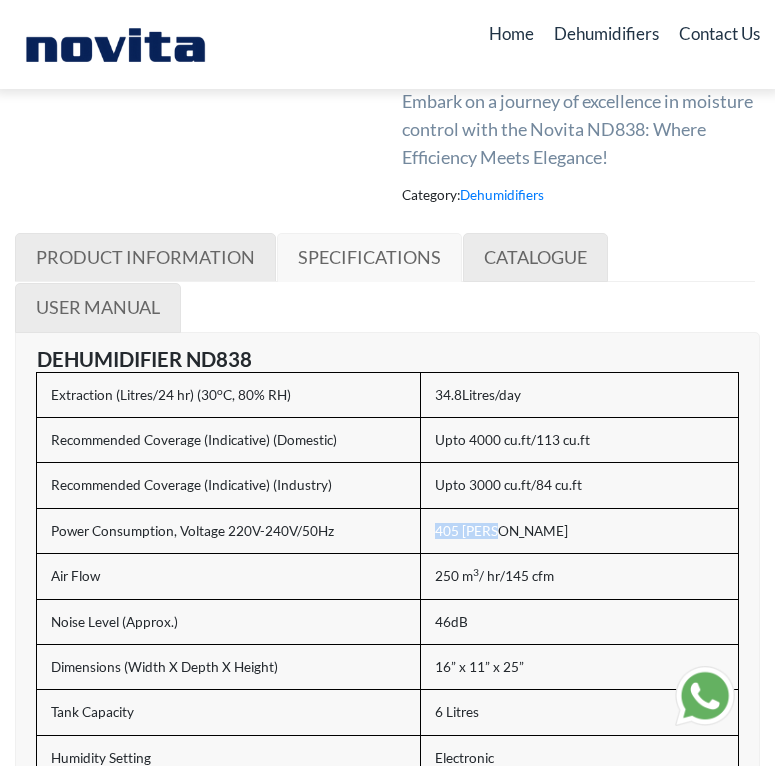 drag, startPoint x: 434, startPoint y: 531, endPoint x: 513, endPoint y: 519, distance: 79.9062 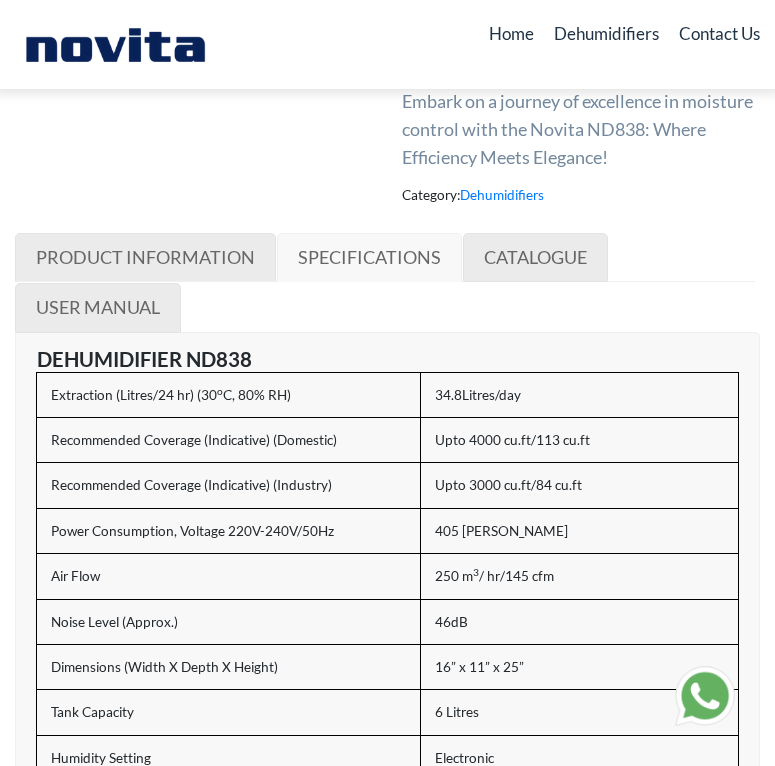 click on "Air Flow" at bounding box center [229, 576] 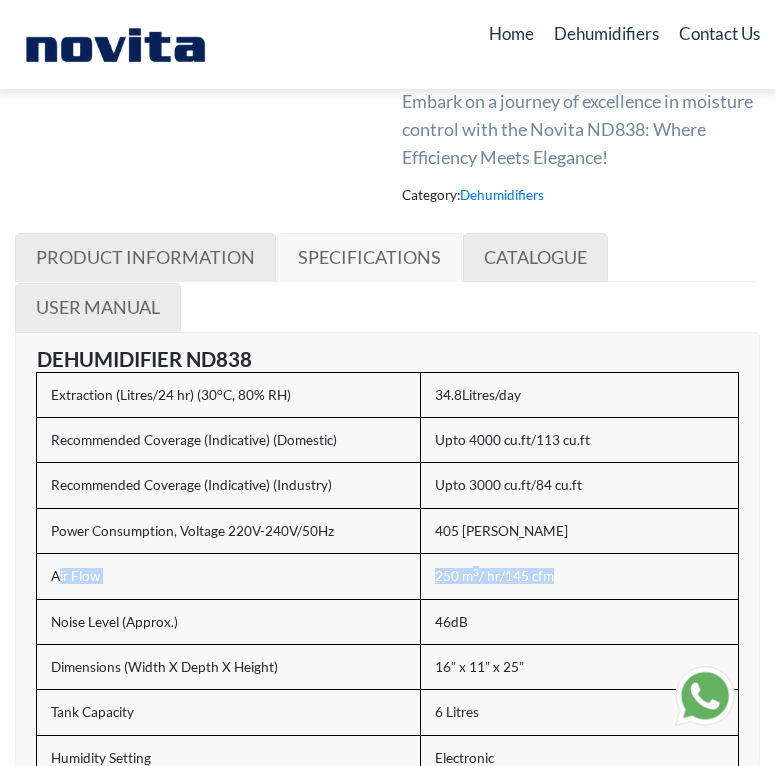 drag, startPoint x: 57, startPoint y: 575, endPoint x: 550, endPoint y: 570, distance: 493.02536 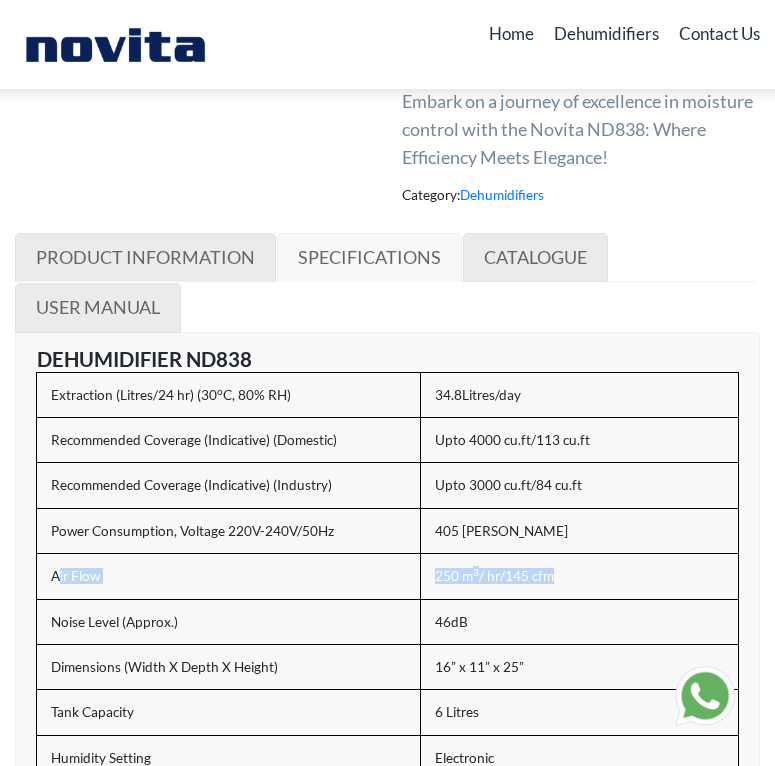 click on "Air Flow" at bounding box center (229, 576) 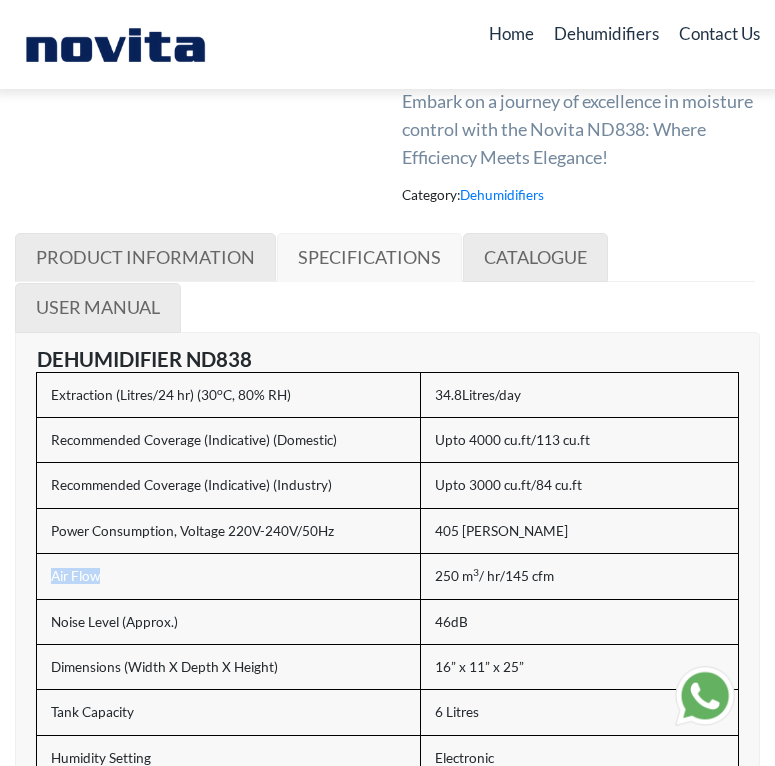 drag, startPoint x: 100, startPoint y: 575, endPoint x: 54, endPoint y: 577, distance: 46.043457 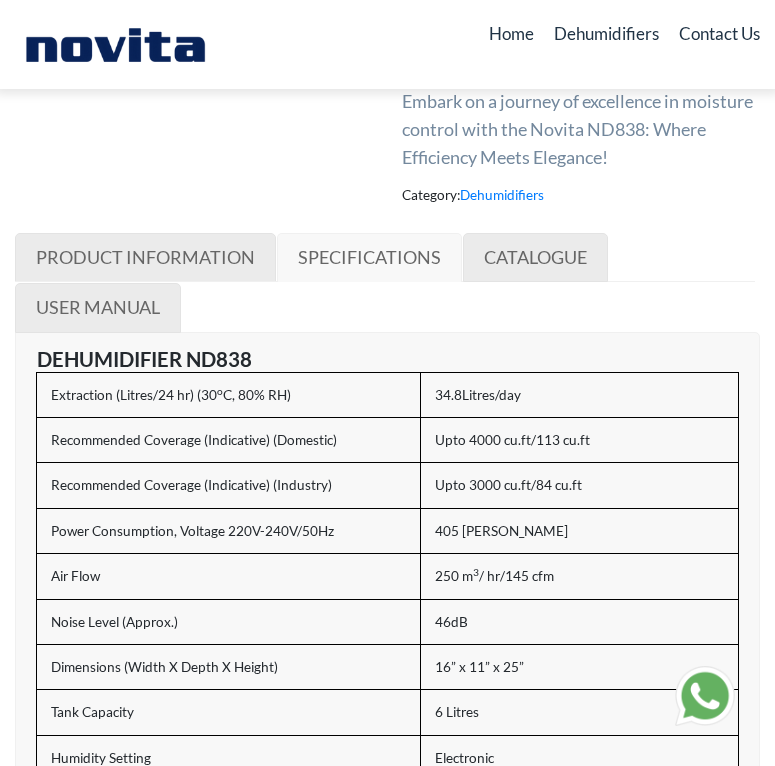 click on "250 m 3 / hr/145 cfm" at bounding box center (579, 576) 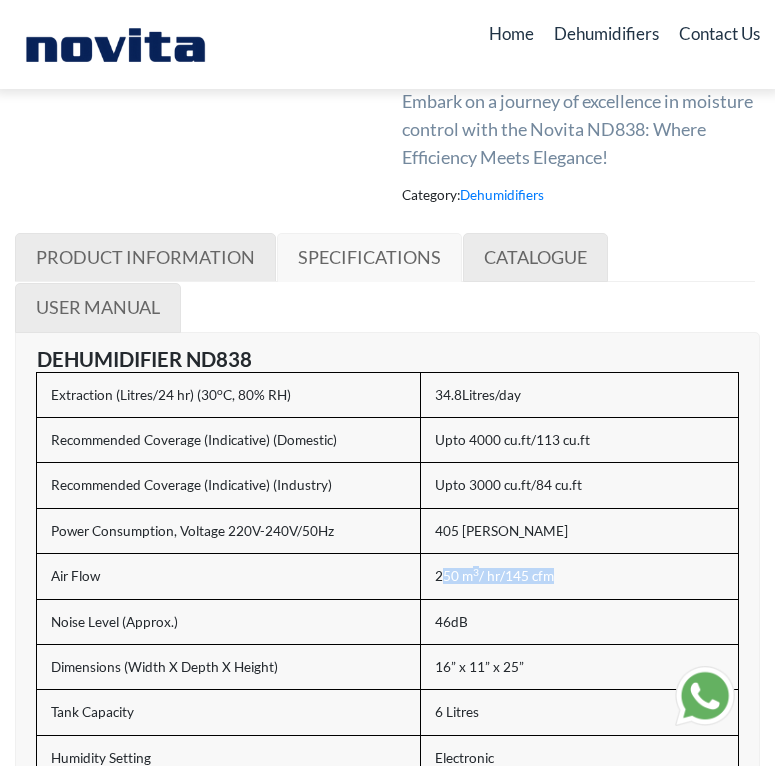 drag, startPoint x: 440, startPoint y: 573, endPoint x: 595, endPoint y: 566, distance: 155.15799 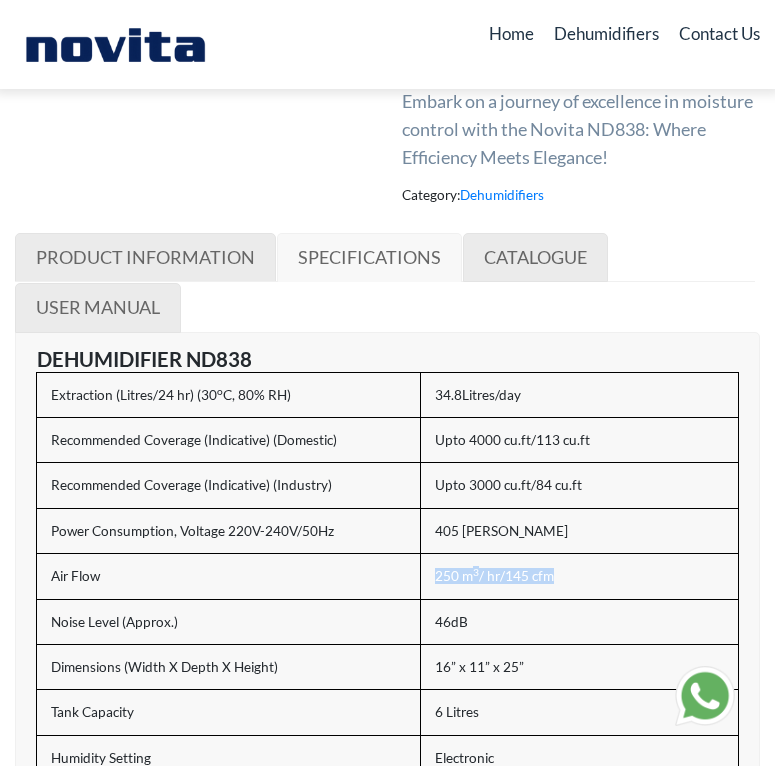 drag, startPoint x: 555, startPoint y: 572, endPoint x: 434, endPoint y: 574, distance: 121.016525 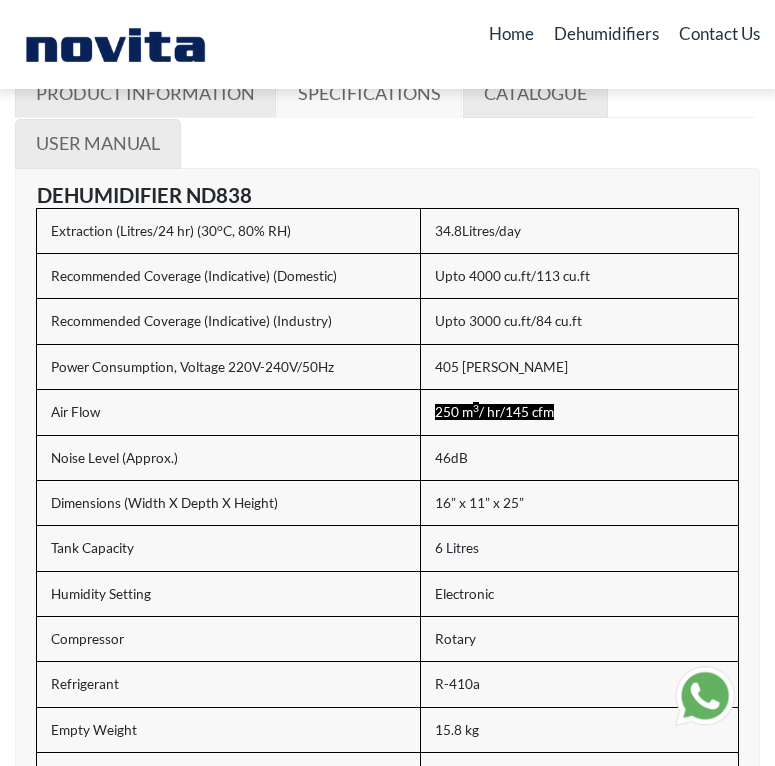 scroll, scrollTop: 1200, scrollLeft: 0, axis: vertical 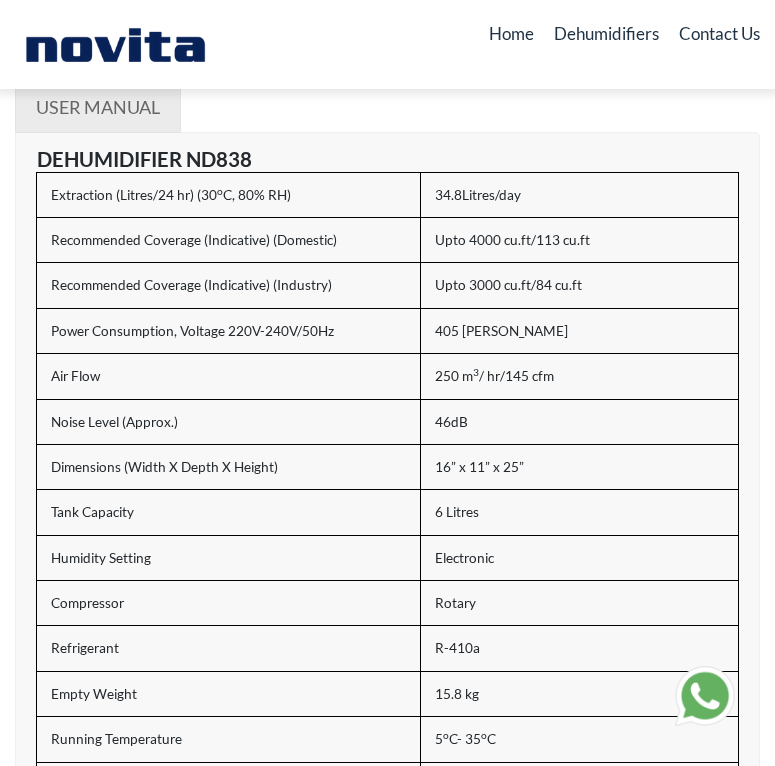 click on "Noise Level (Approx.)" at bounding box center [229, 421] 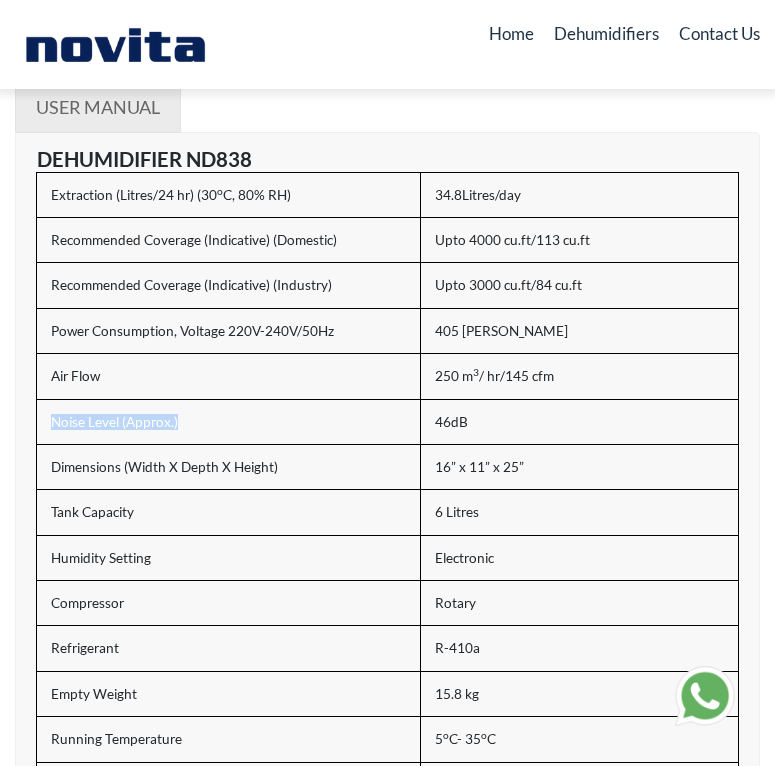 drag, startPoint x: 50, startPoint y: 417, endPoint x: 239, endPoint y: 428, distance: 189.31984 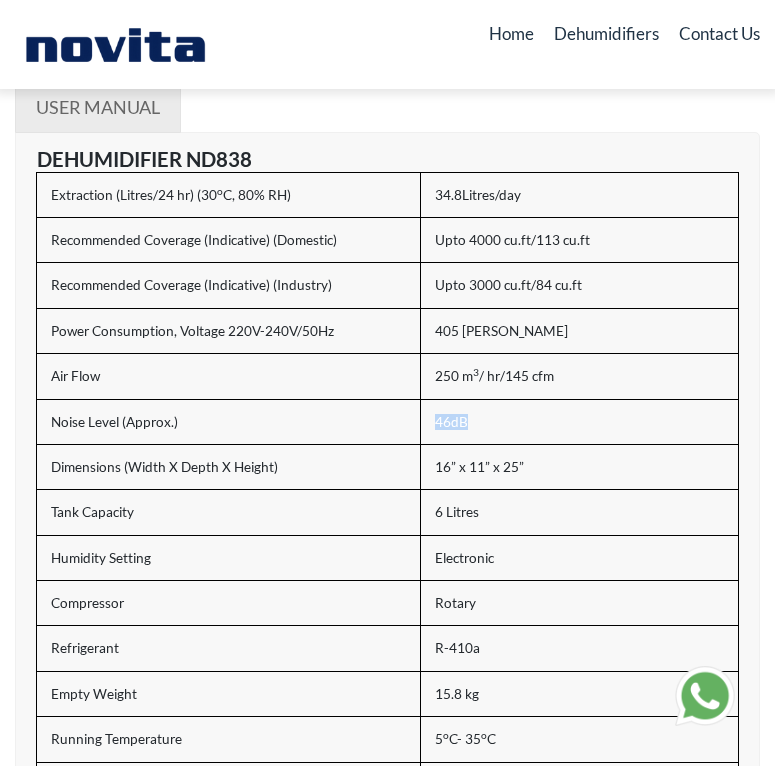 drag, startPoint x: 464, startPoint y: 426, endPoint x: 435, endPoint y: 420, distance: 29.614185 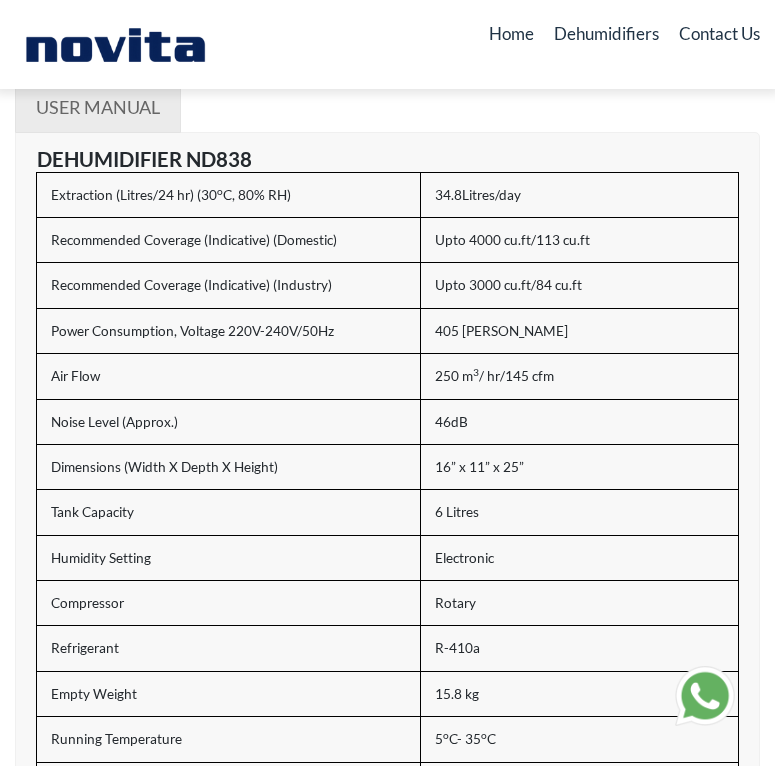 click on "Dimensions (Width X Depth X Height)" at bounding box center [228, 467] 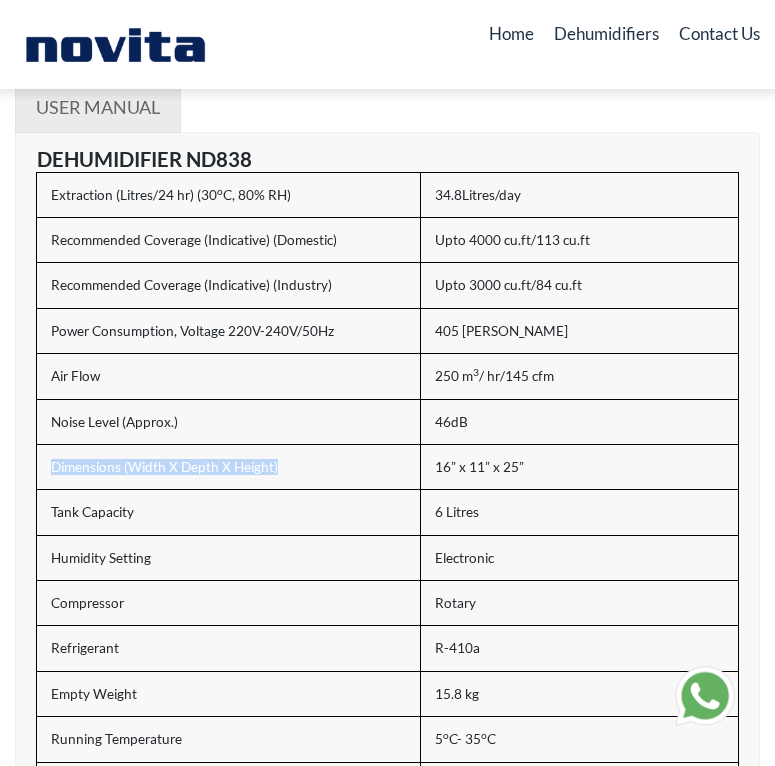 drag, startPoint x: 52, startPoint y: 469, endPoint x: 360, endPoint y: 474, distance: 308.0406 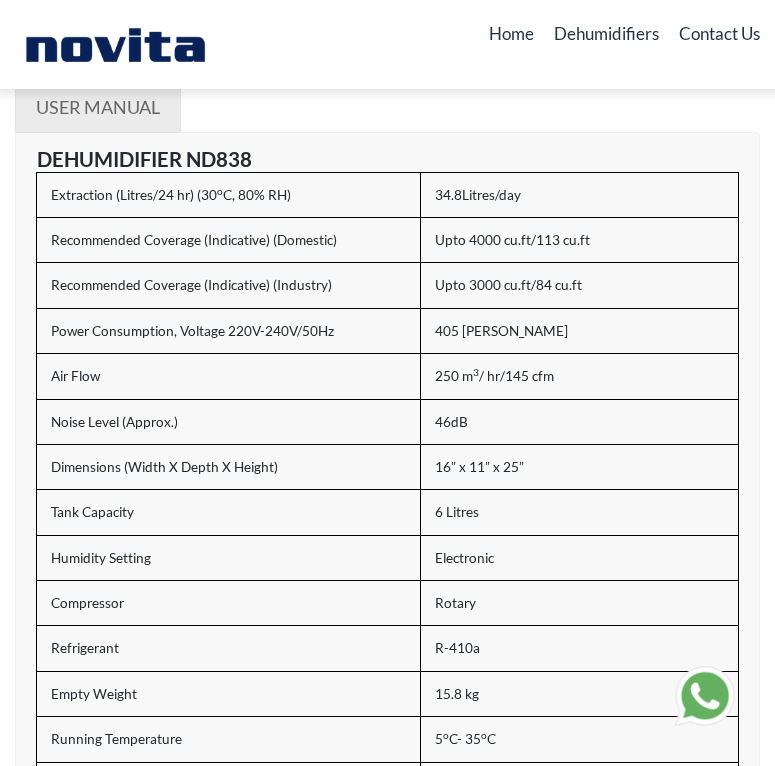 click on "16” x 11” x 25”" at bounding box center [579, 467] 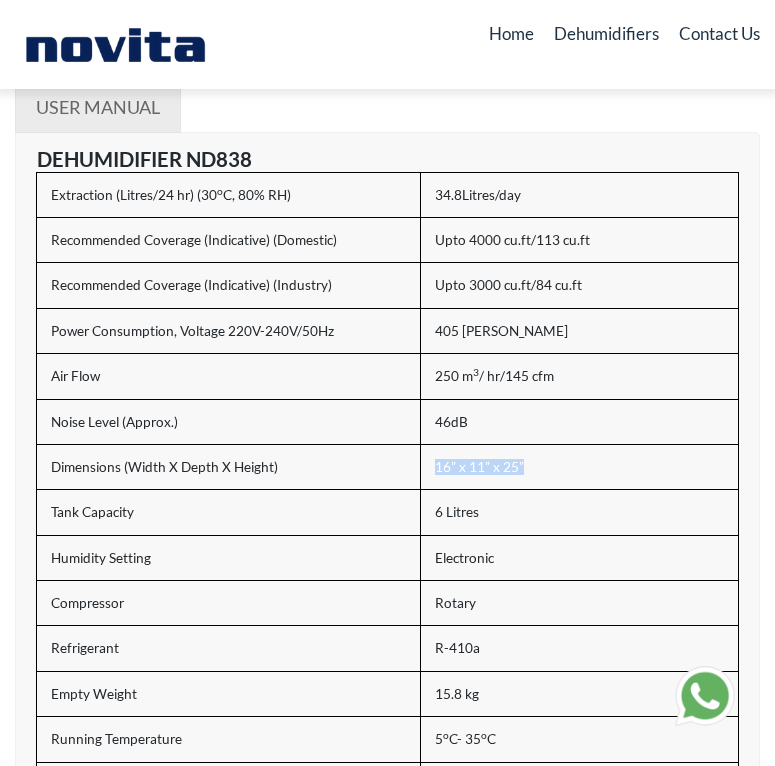 drag, startPoint x: 522, startPoint y: 463, endPoint x: 427, endPoint y: 462, distance: 95.005264 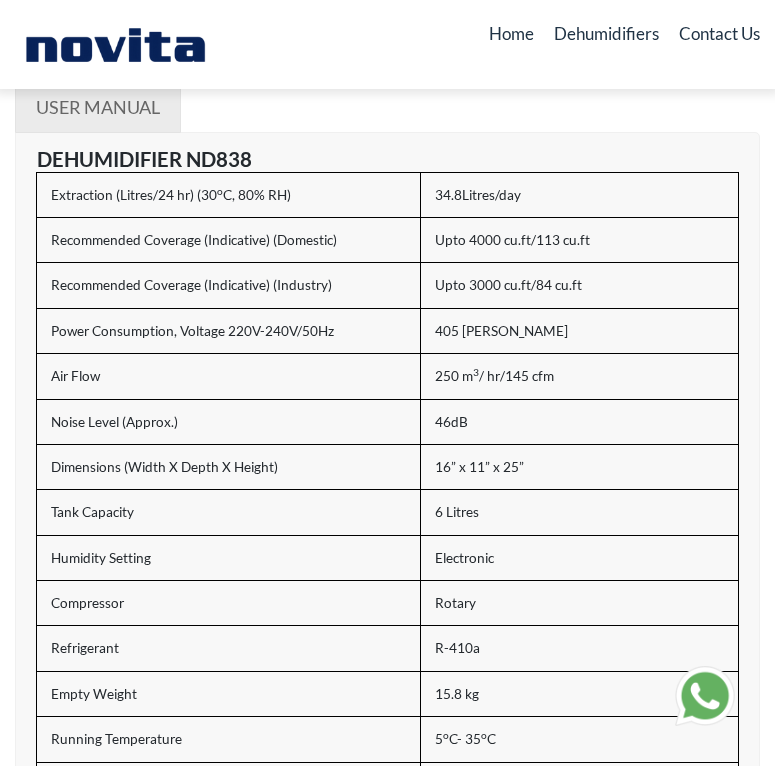 click on "Tank Capacity" at bounding box center (228, 512) 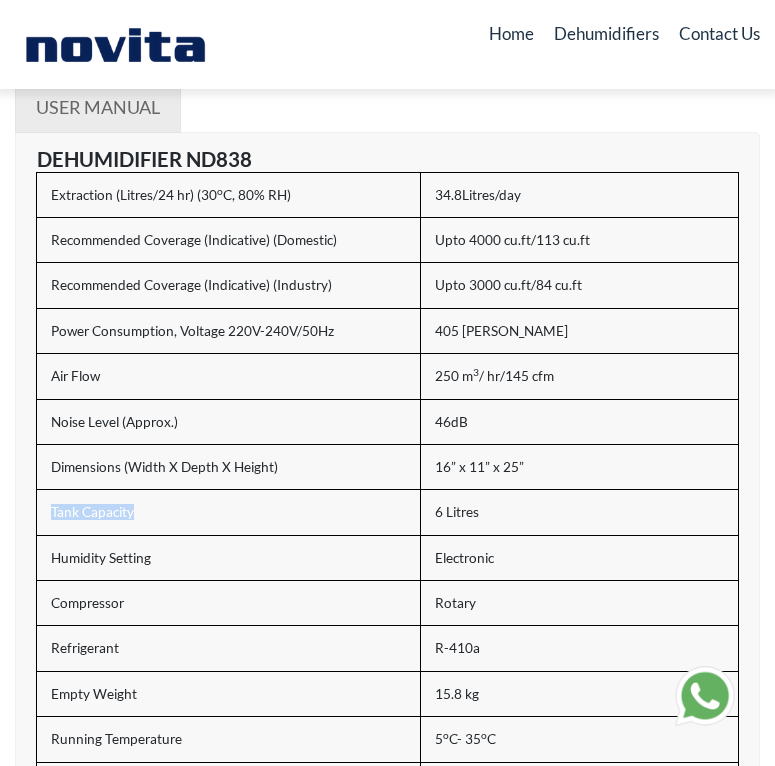 drag, startPoint x: 140, startPoint y: 511, endPoint x: 51, endPoint y: 521, distance: 89.560036 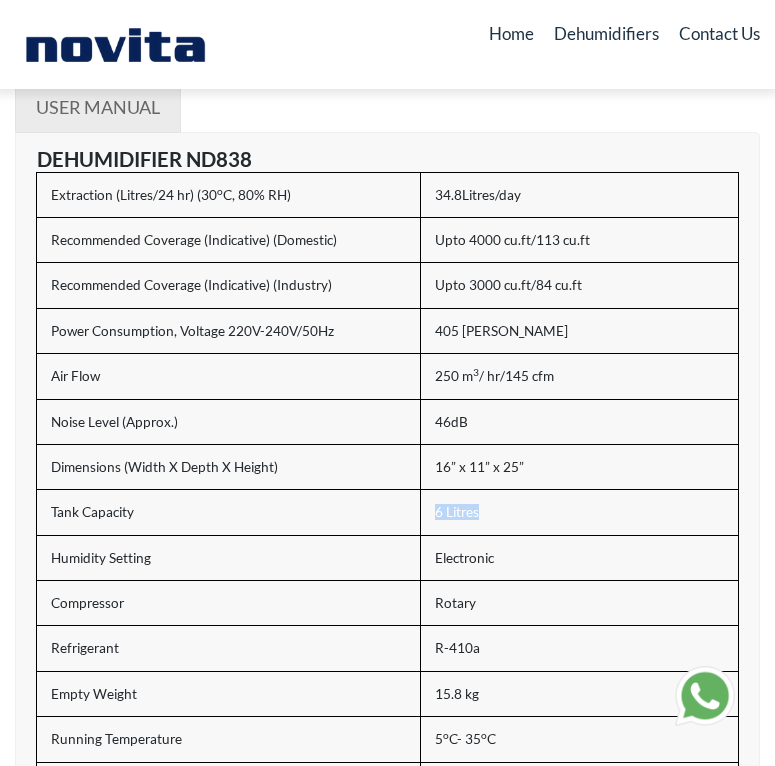 drag, startPoint x: 479, startPoint y: 512, endPoint x: 431, endPoint y: 517, distance: 48.259712 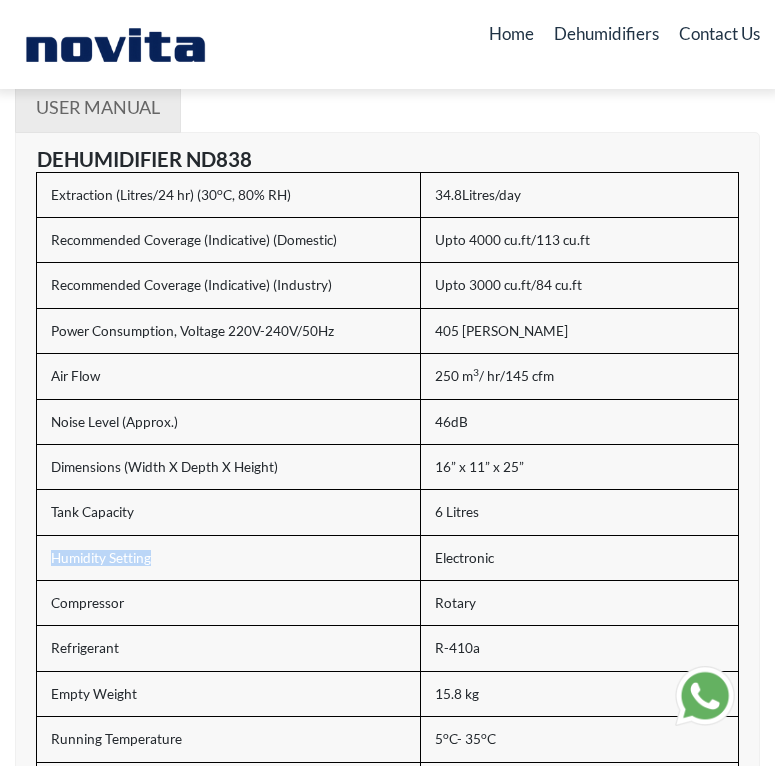 drag, startPoint x: 53, startPoint y: 559, endPoint x: 150, endPoint y: 560, distance: 97.00516 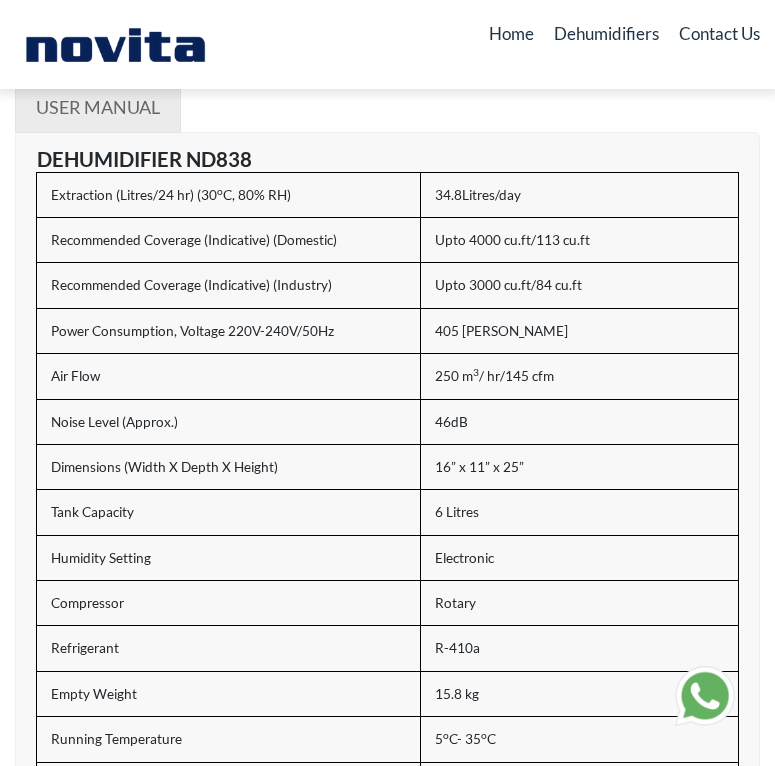 click on "Electronic" at bounding box center [579, 557] 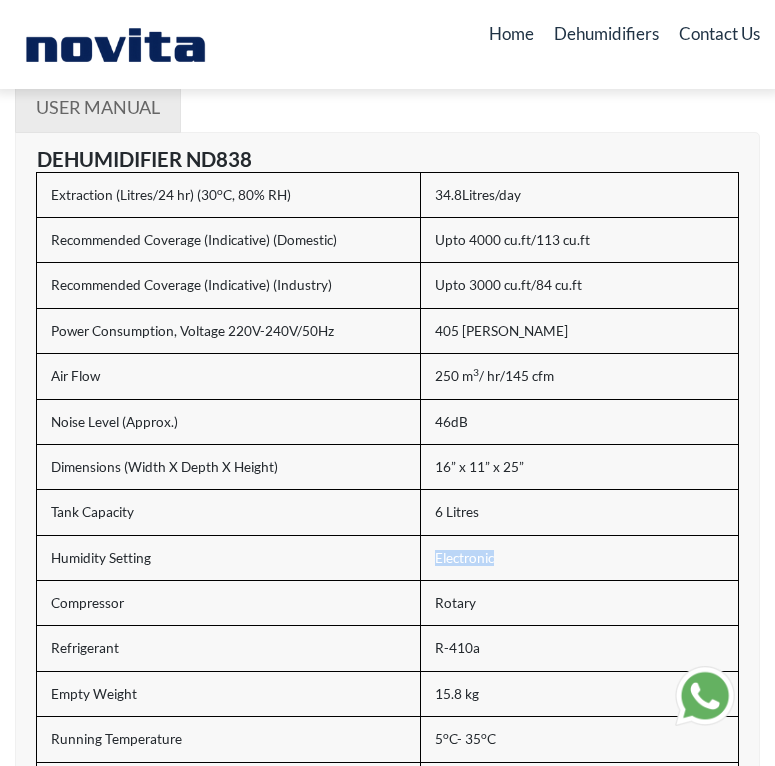 drag, startPoint x: 496, startPoint y: 557, endPoint x: 425, endPoint y: 559, distance: 71.02816 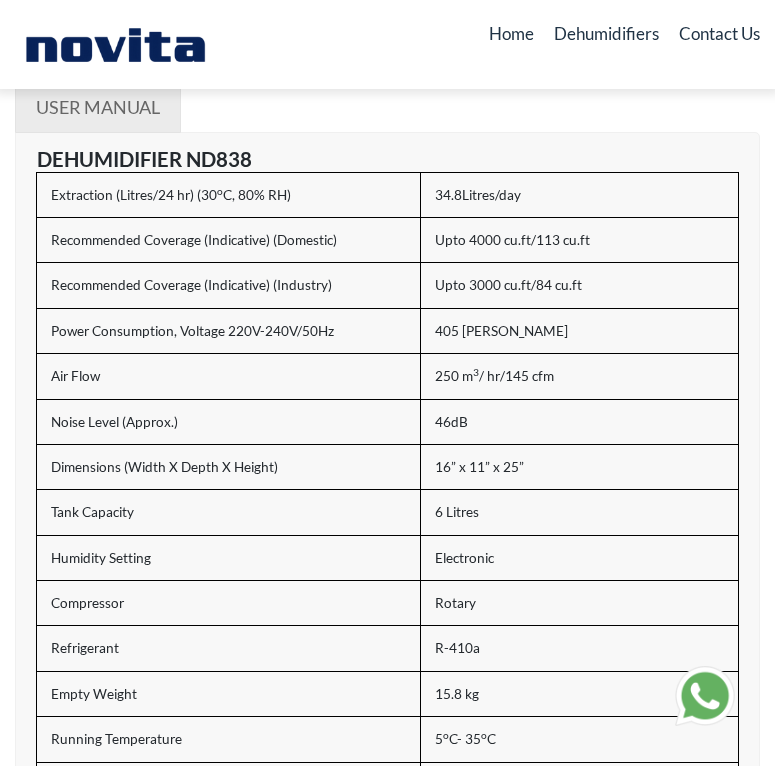 click on "Compressor" at bounding box center (228, 603) 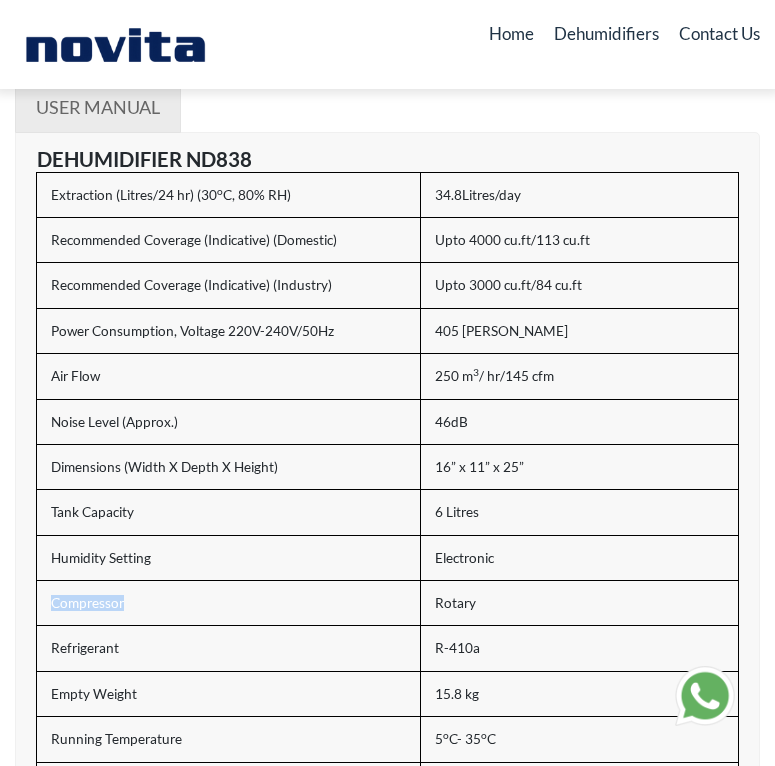 drag, startPoint x: 127, startPoint y: 602, endPoint x: 47, endPoint y: 613, distance: 80.75271 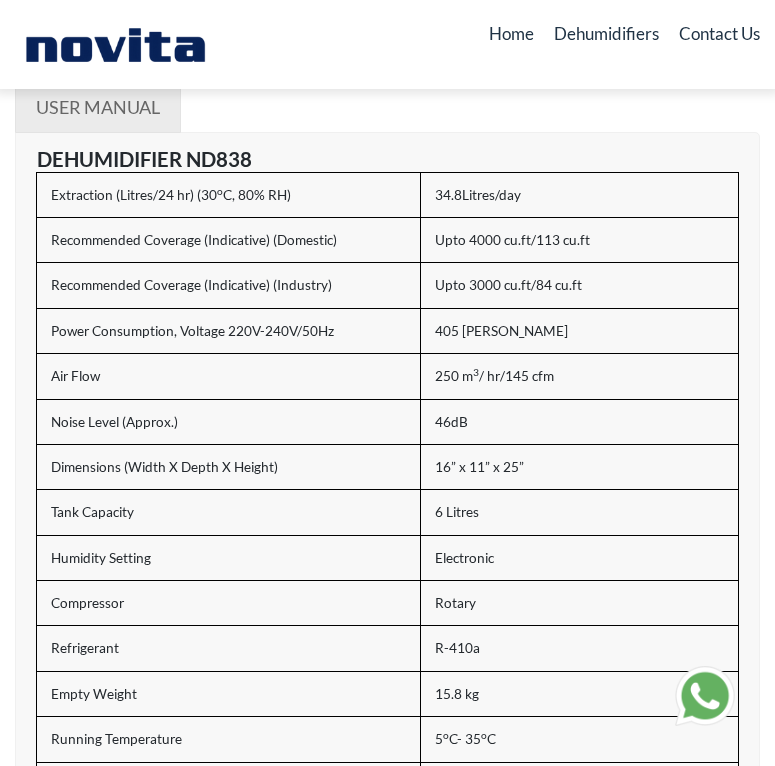 click on "Rotary" at bounding box center [579, 603] 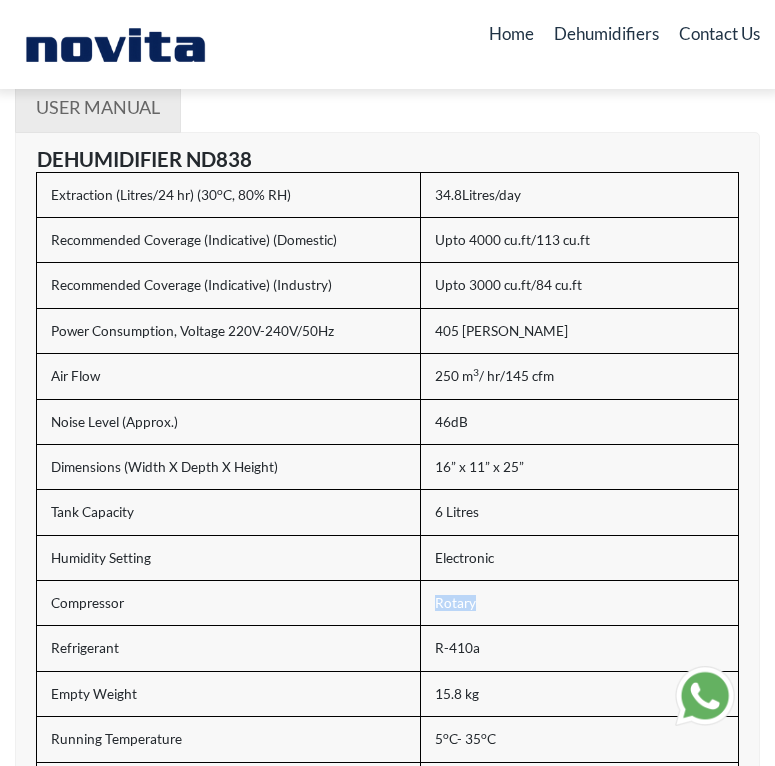 drag, startPoint x: 484, startPoint y: 605, endPoint x: 436, endPoint y: 609, distance: 48.166378 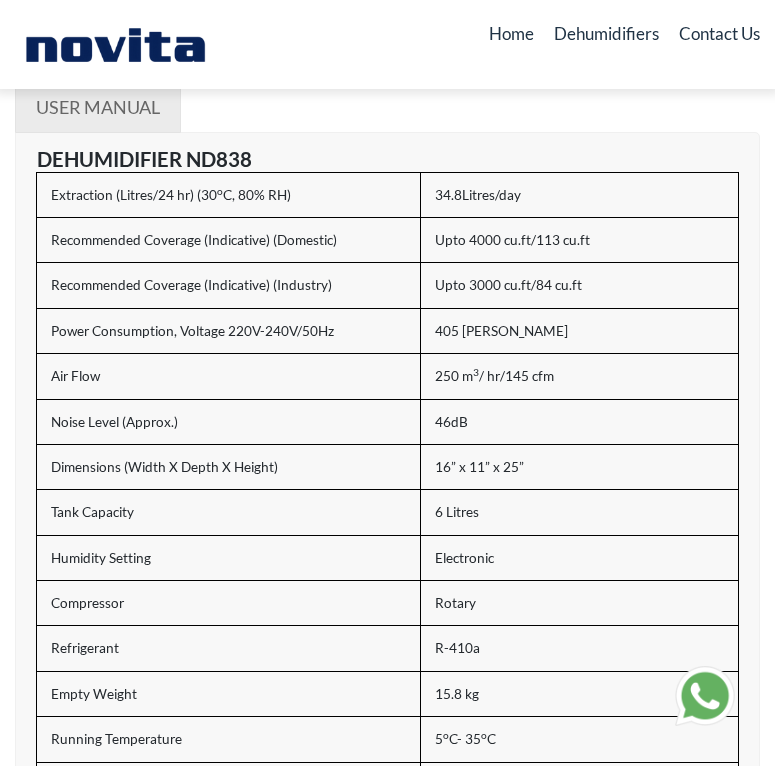 click on "Refrigerant" at bounding box center [228, 648] 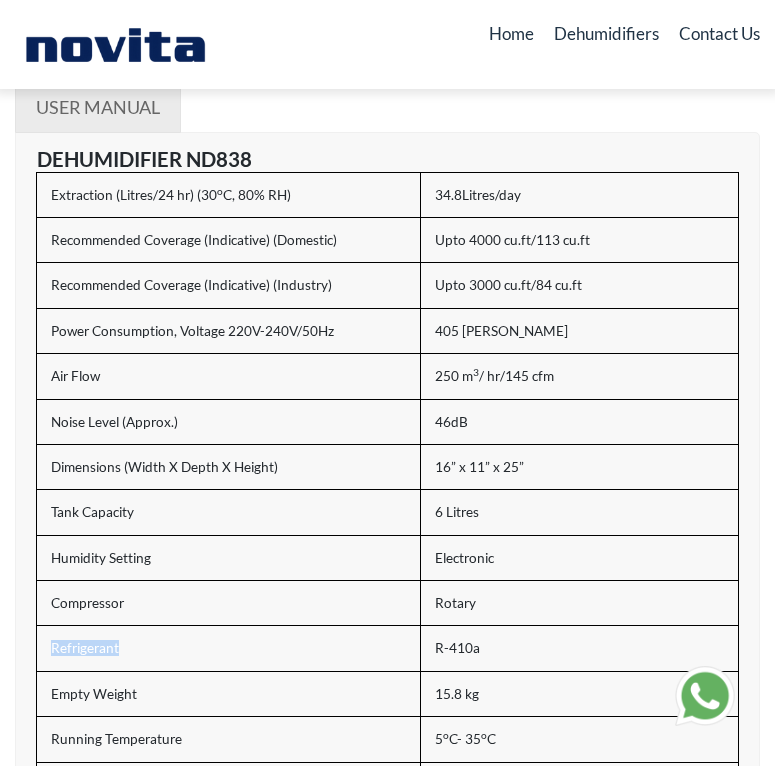 drag, startPoint x: 122, startPoint y: 648, endPoint x: 39, endPoint y: 666, distance: 84.92938 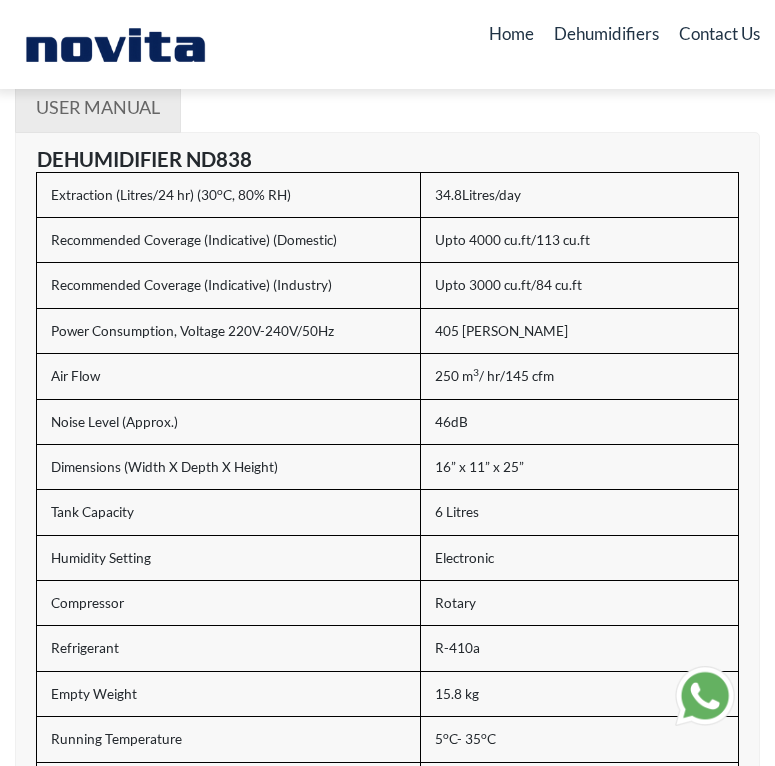 click on "R-410a" at bounding box center [579, 648] 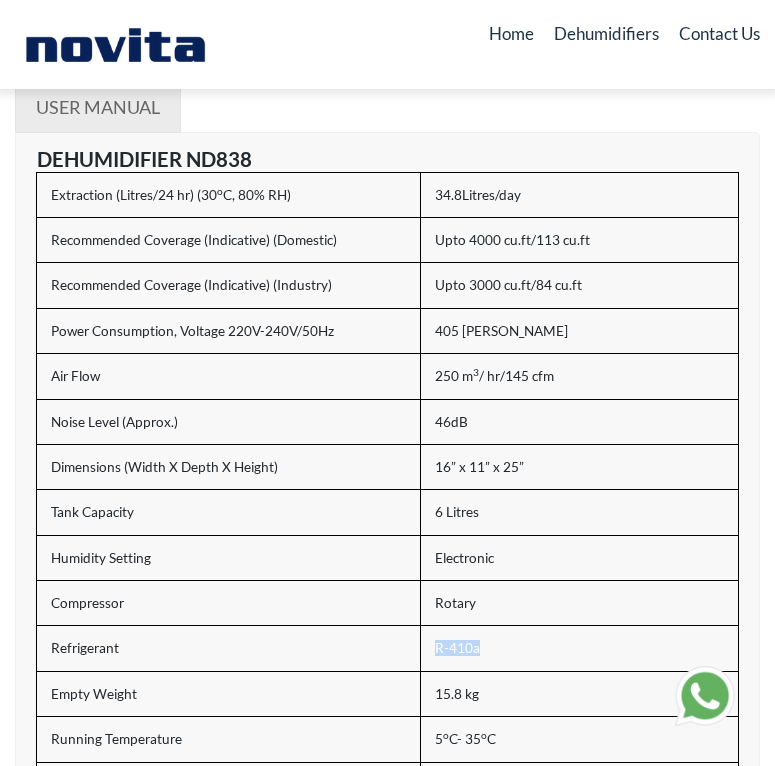 drag, startPoint x: 485, startPoint y: 647, endPoint x: 424, endPoint y: 646, distance: 61.008198 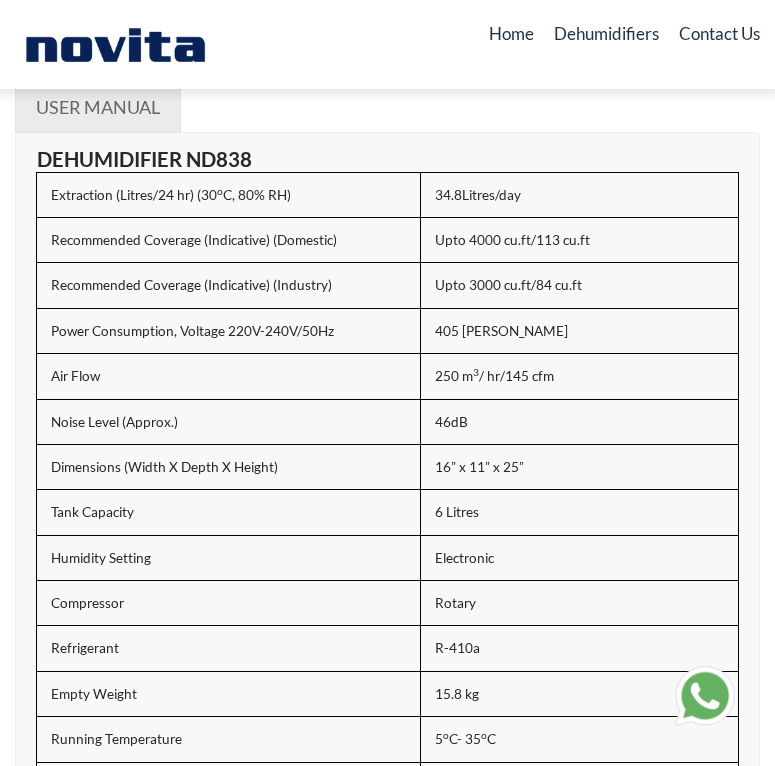 click on "Empty Weight" at bounding box center [228, 694] 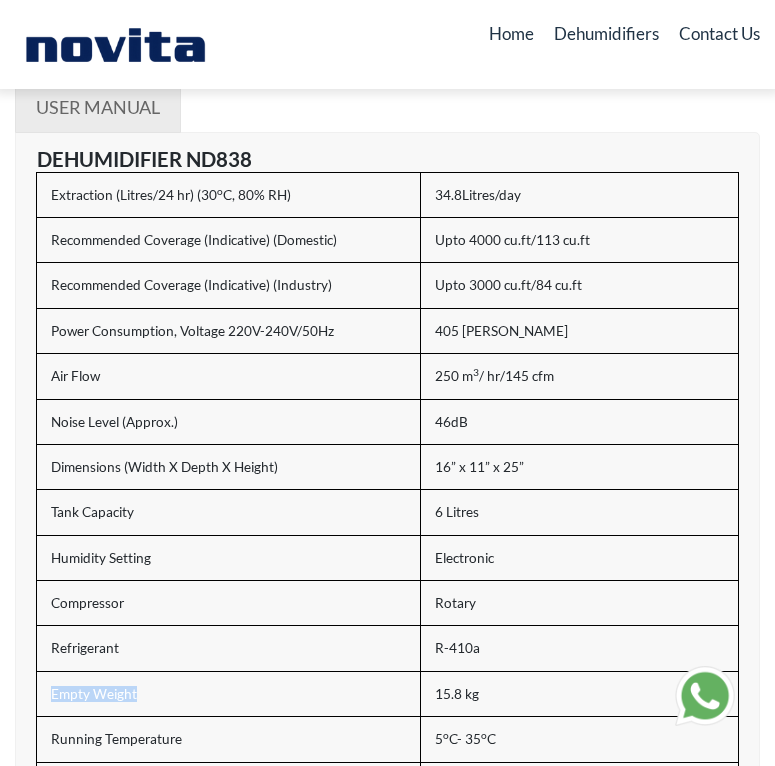 drag, startPoint x: 136, startPoint y: 693, endPoint x: 49, endPoint y: 702, distance: 87.46428 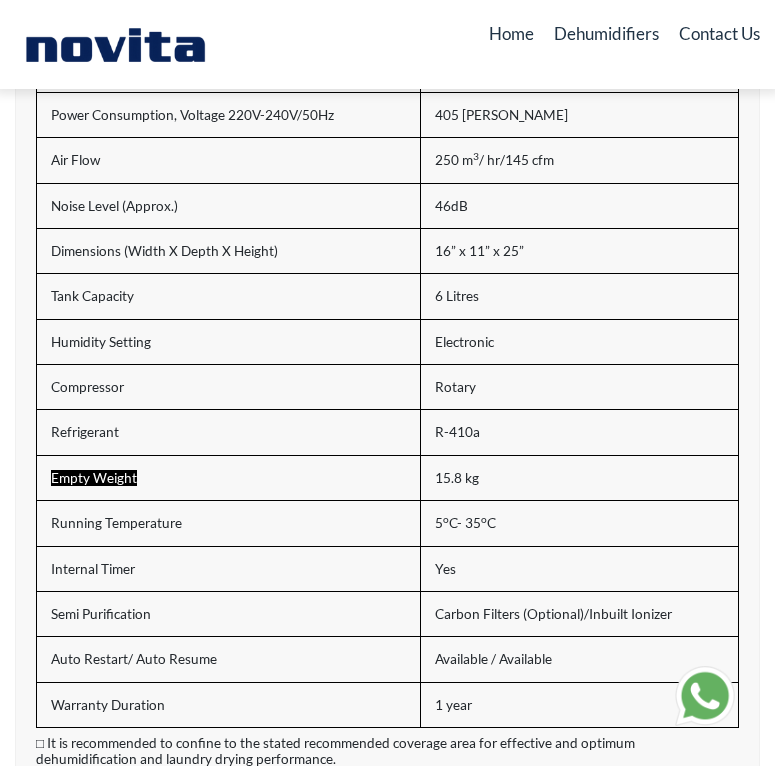 scroll, scrollTop: 1500, scrollLeft: 0, axis: vertical 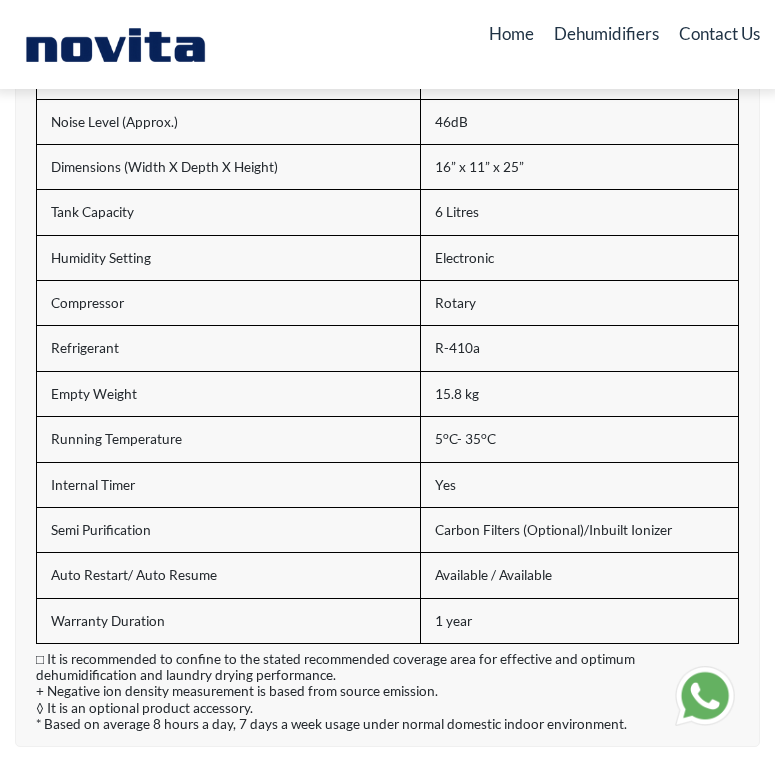 click on "15.8 kg" at bounding box center (579, 394) 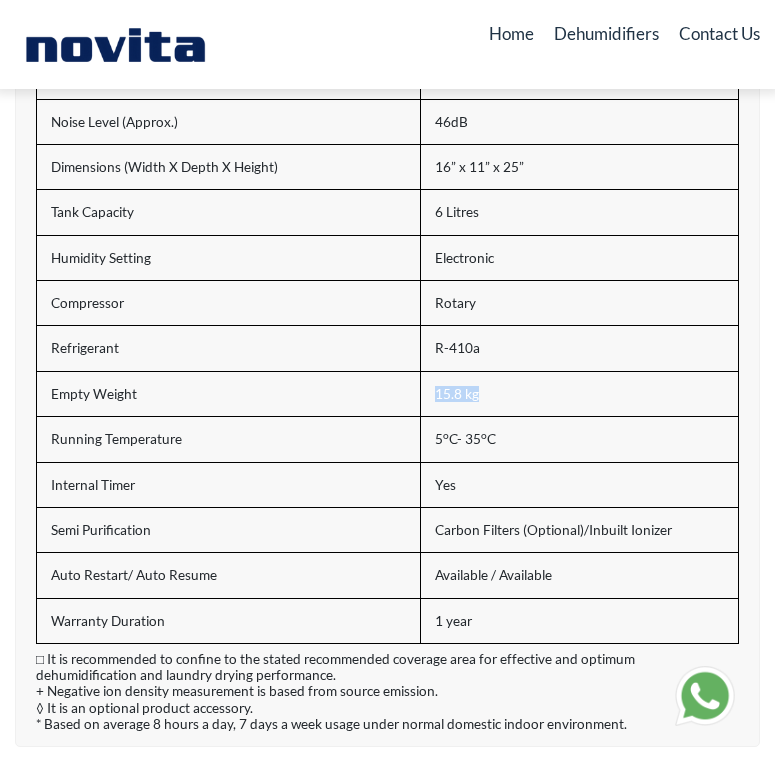 drag, startPoint x: 480, startPoint y: 392, endPoint x: 437, endPoint y: 399, distance: 43.56604 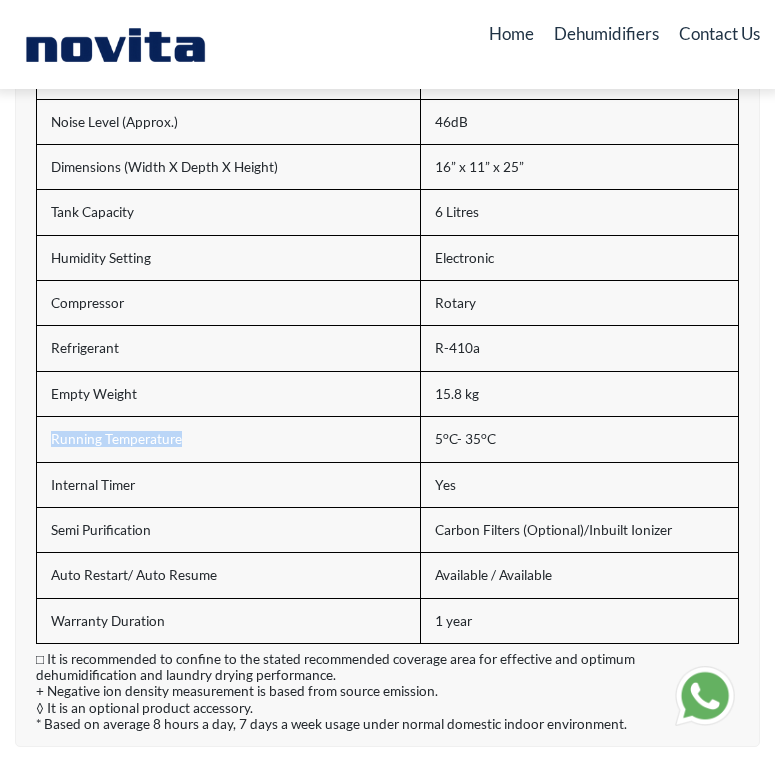 drag, startPoint x: 50, startPoint y: 438, endPoint x: 211, endPoint y: 439, distance: 161.00311 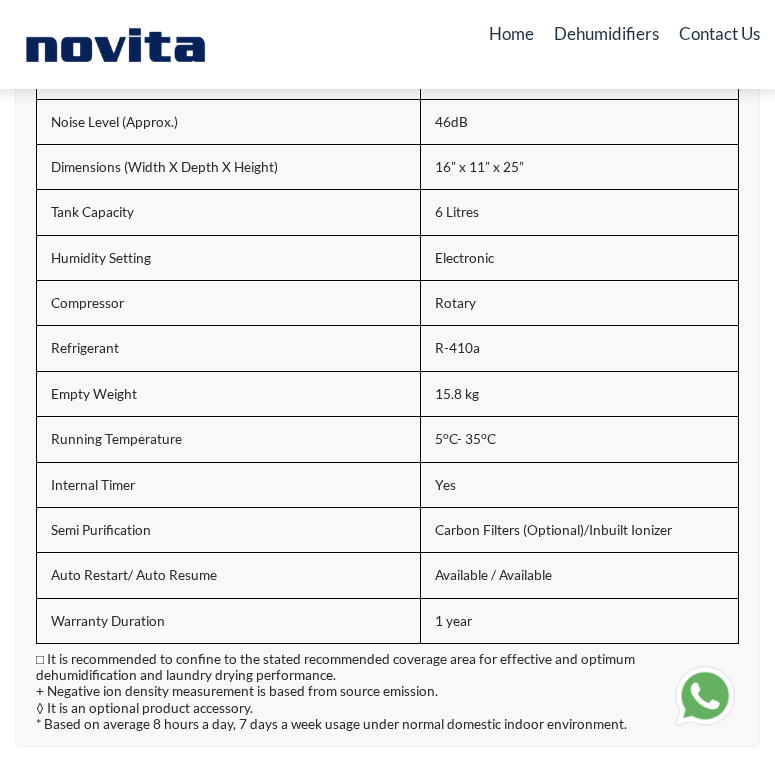 click on "5 o C- 35 o C" at bounding box center (579, 439) 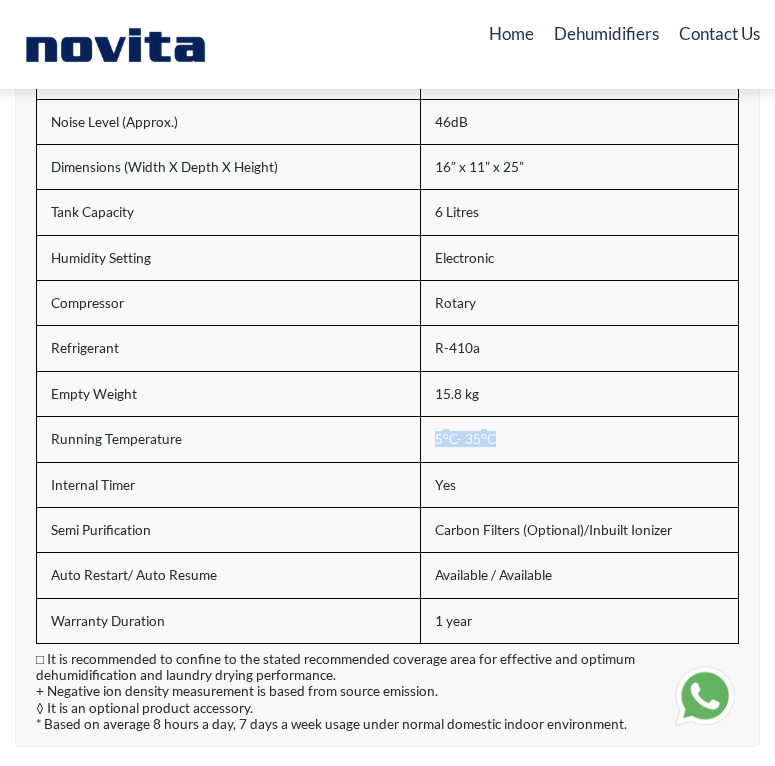 drag, startPoint x: 435, startPoint y: 434, endPoint x: 541, endPoint y: 433, distance: 106.004715 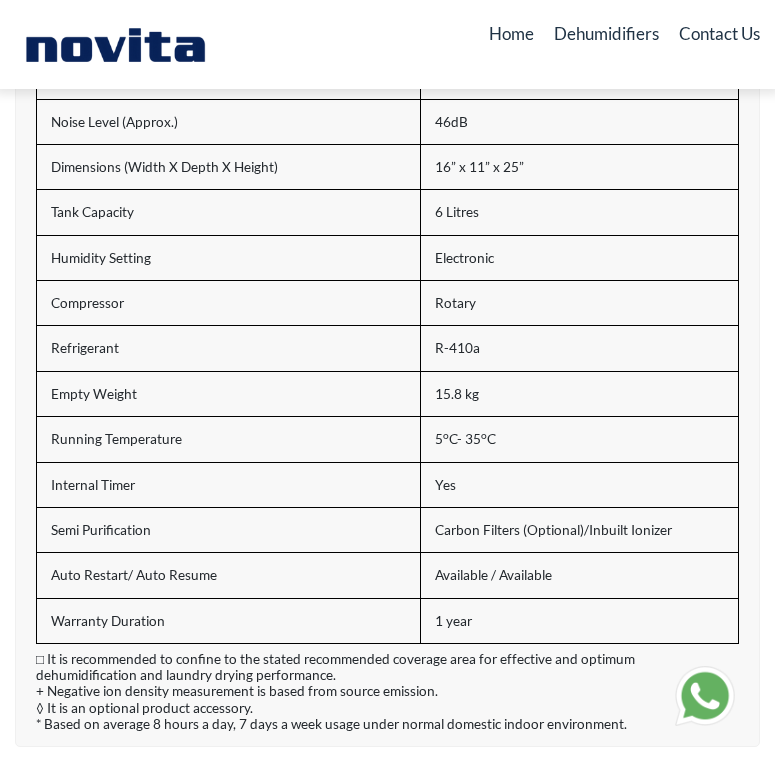 click on "Internal Timer" at bounding box center (229, 484) 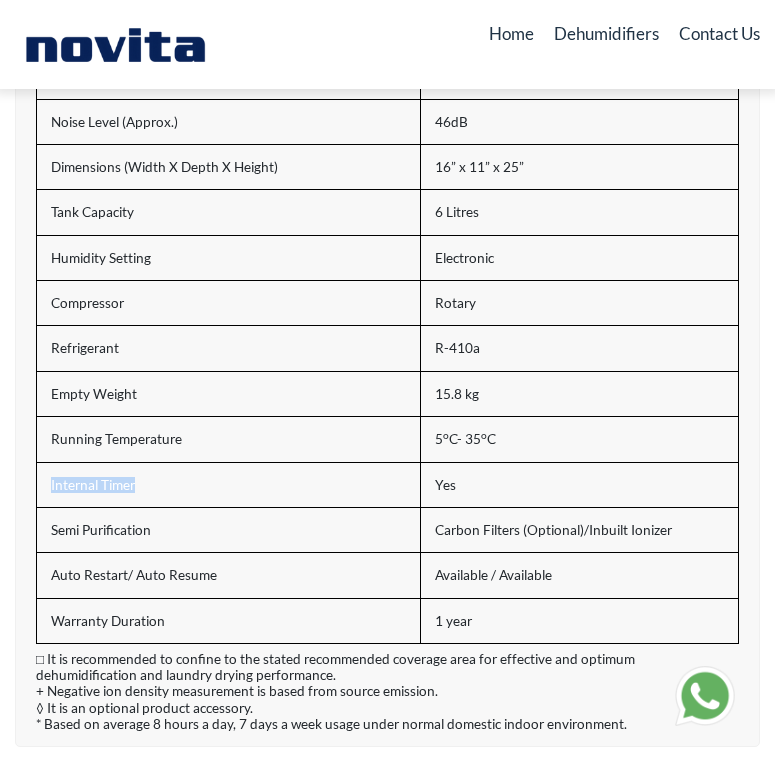 drag, startPoint x: 52, startPoint y: 485, endPoint x: 173, endPoint y: 485, distance: 121 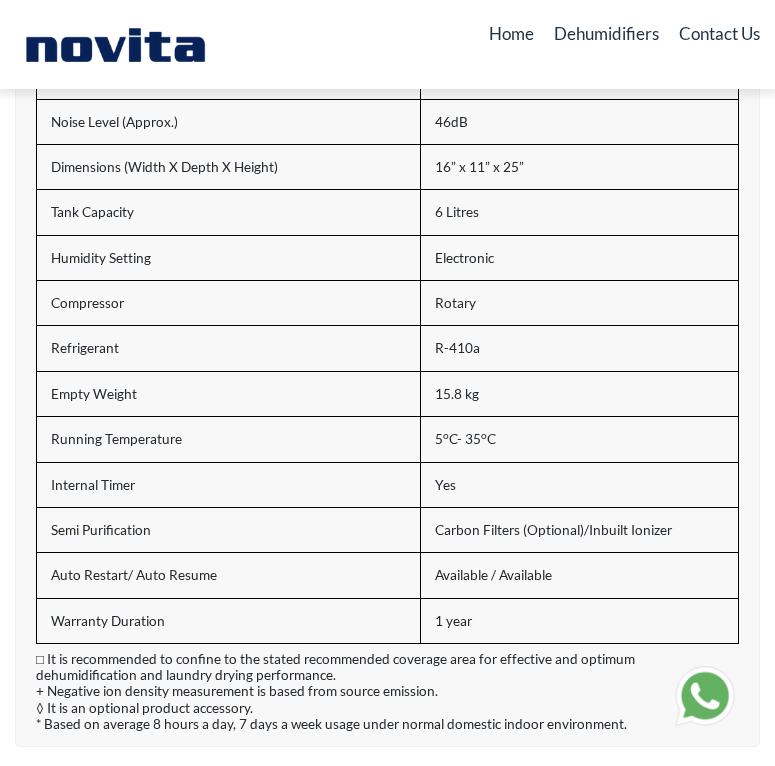 click on "Yes" at bounding box center [579, 484] 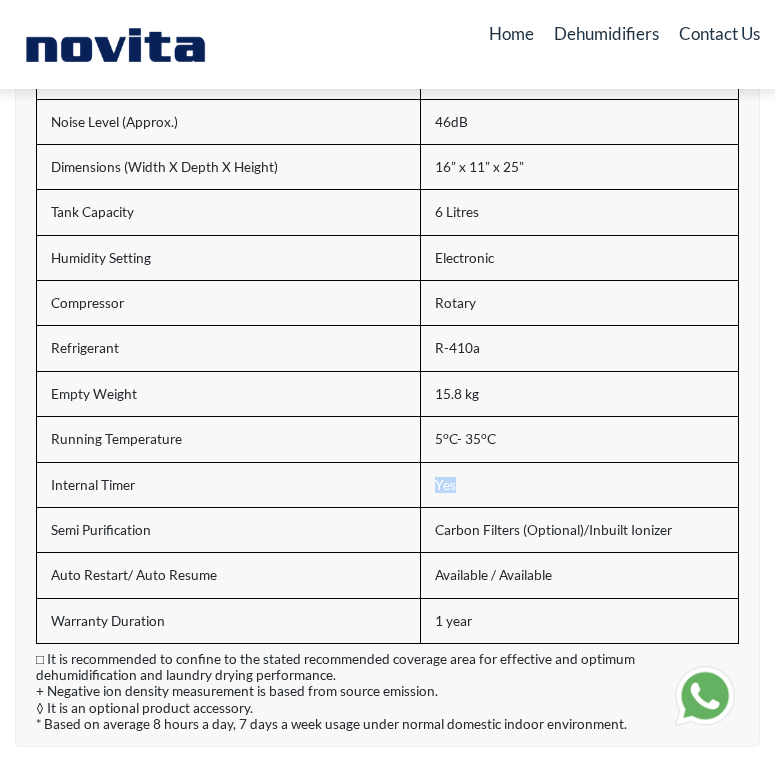 drag, startPoint x: 459, startPoint y: 481, endPoint x: 433, endPoint y: 483, distance: 26.076809 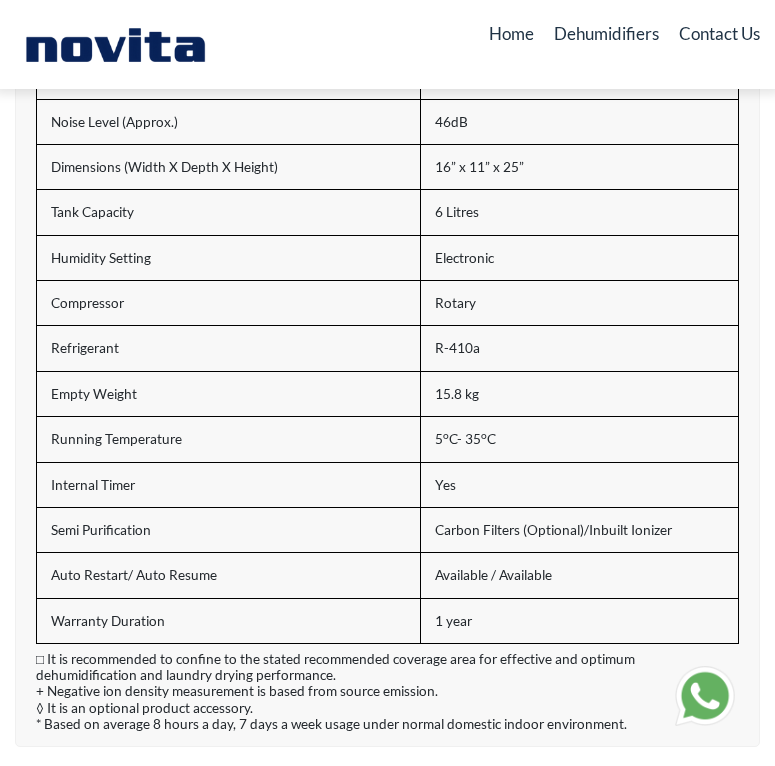 click on "Semi Purification" at bounding box center (228, 530) 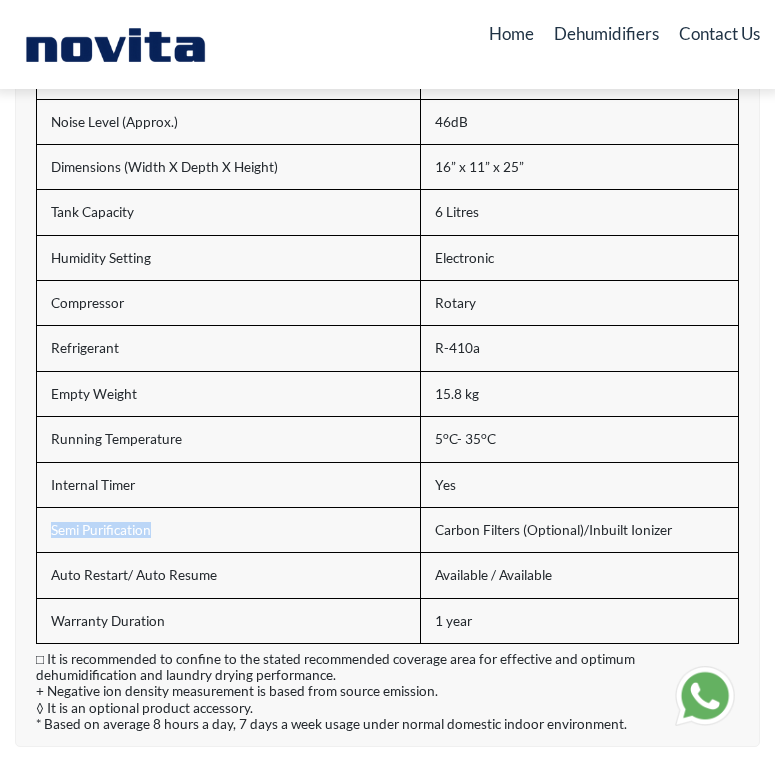 drag, startPoint x: 152, startPoint y: 529, endPoint x: 44, endPoint y: 536, distance: 108.226616 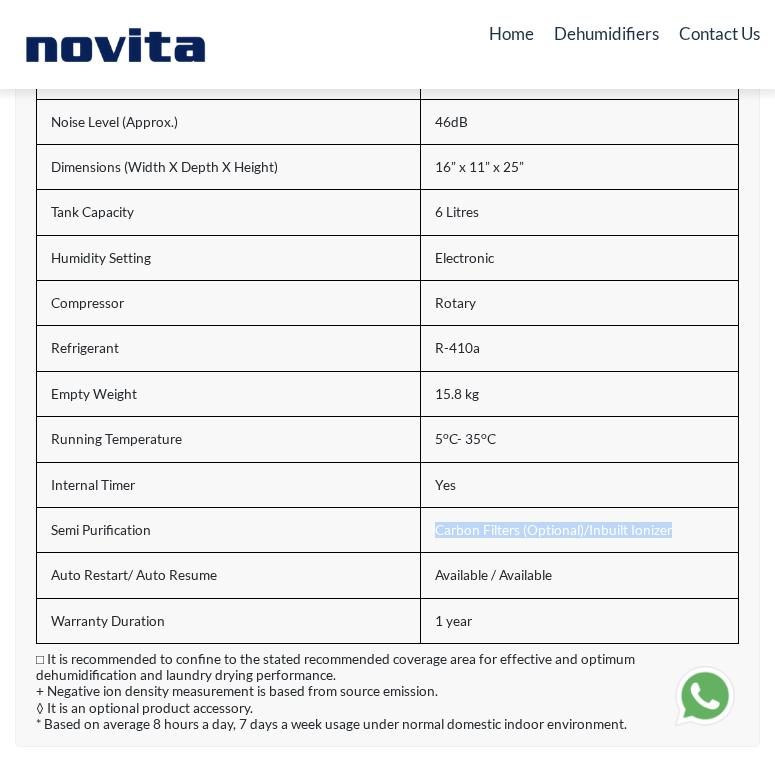 drag, startPoint x: 436, startPoint y: 530, endPoint x: 679, endPoint y: 526, distance: 243.03291 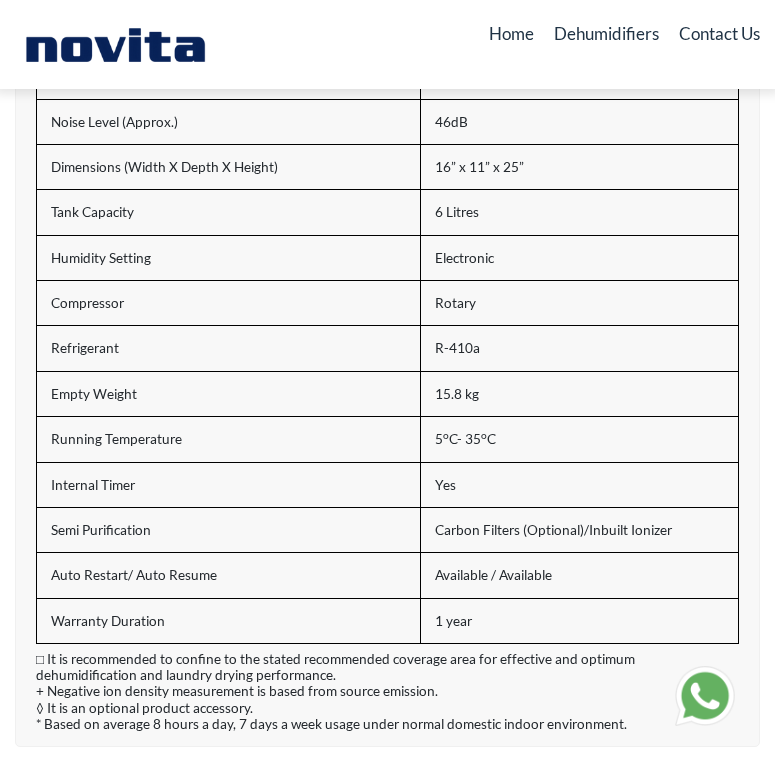 click on "Auto Restart/ Auto Resume" at bounding box center (228, 575) 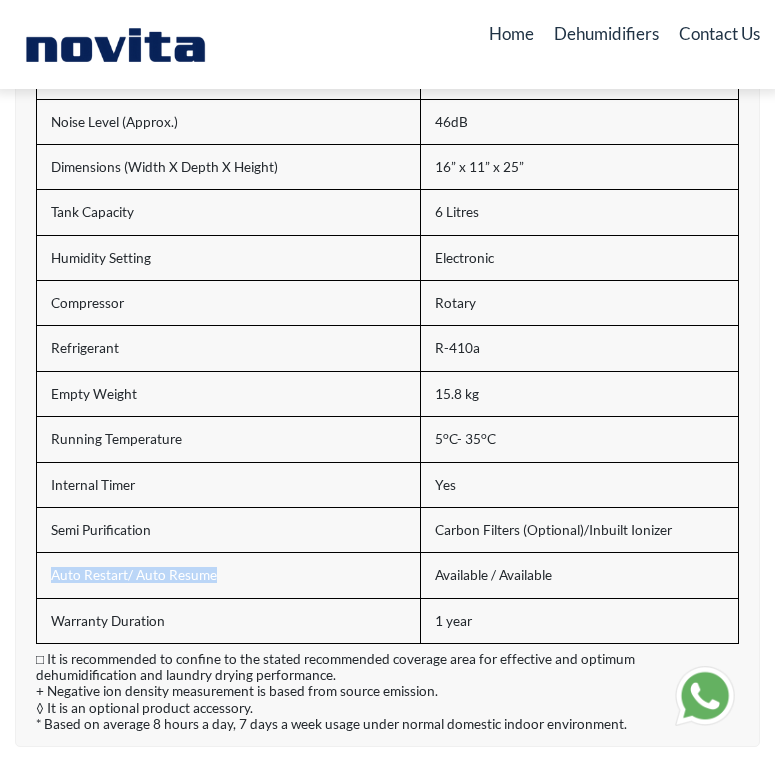 drag, startPoint x: 51, startPoint y: 572, endPoint x: 227, endPoint y: 573, distance: 176.00284 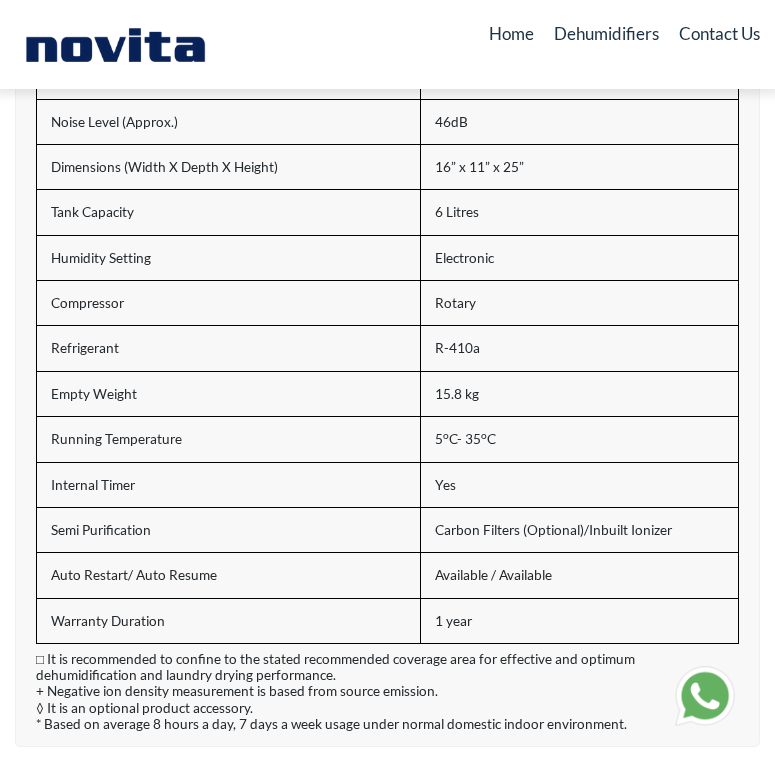 click on "Available / Available" at bounding box center (579, 575) 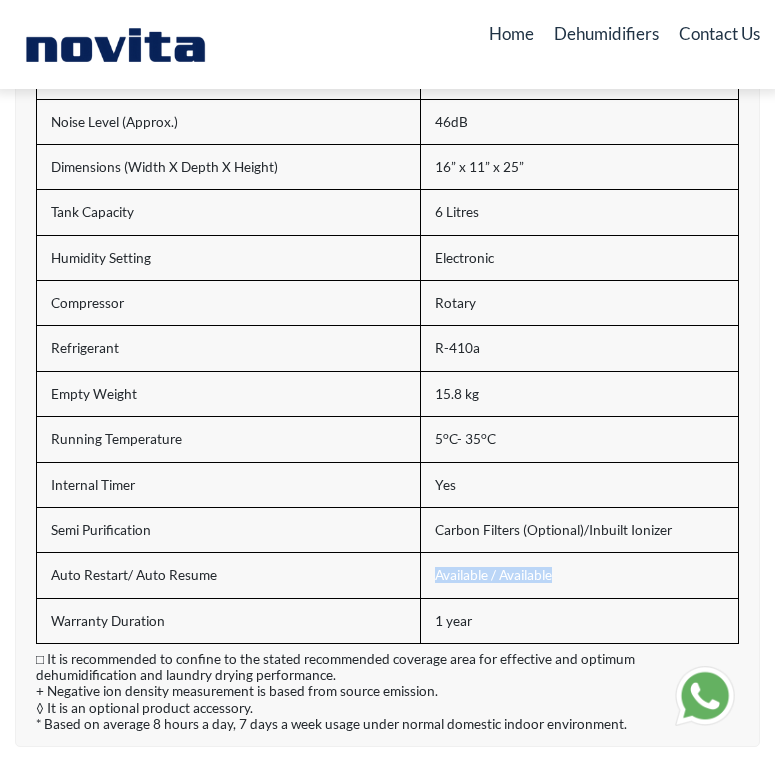 drag, startPoint x: 433, startPoint y: 567, endPoint x: 558, endPoint y: 575, distance: 125.25574 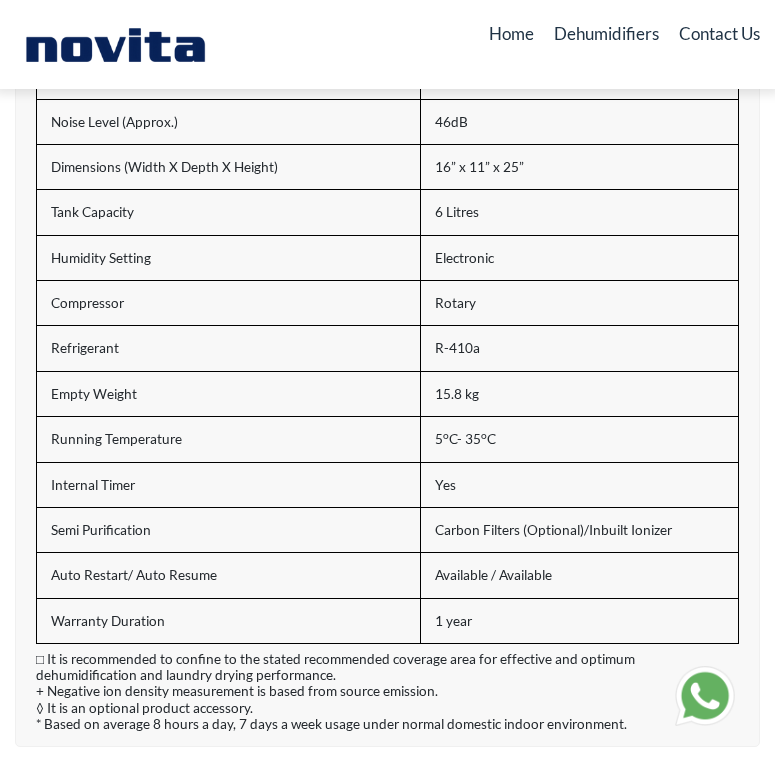 click on "Warranty Duration" at bounding box center [228, 621] 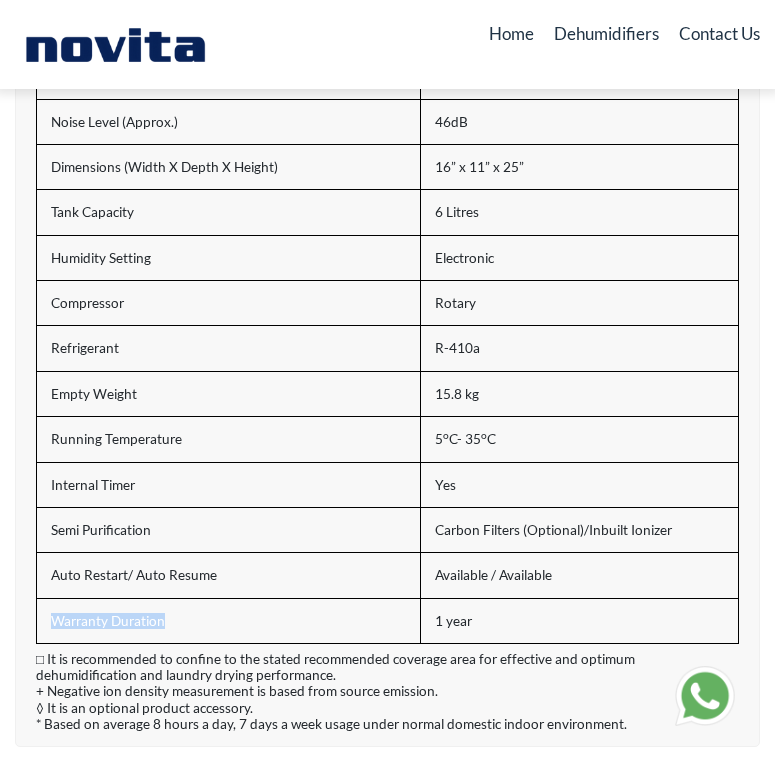 drag, startPoint x: 51, startPoint y: 618, endPoint x: 196, endPoint y: 627, distance: 145.27904 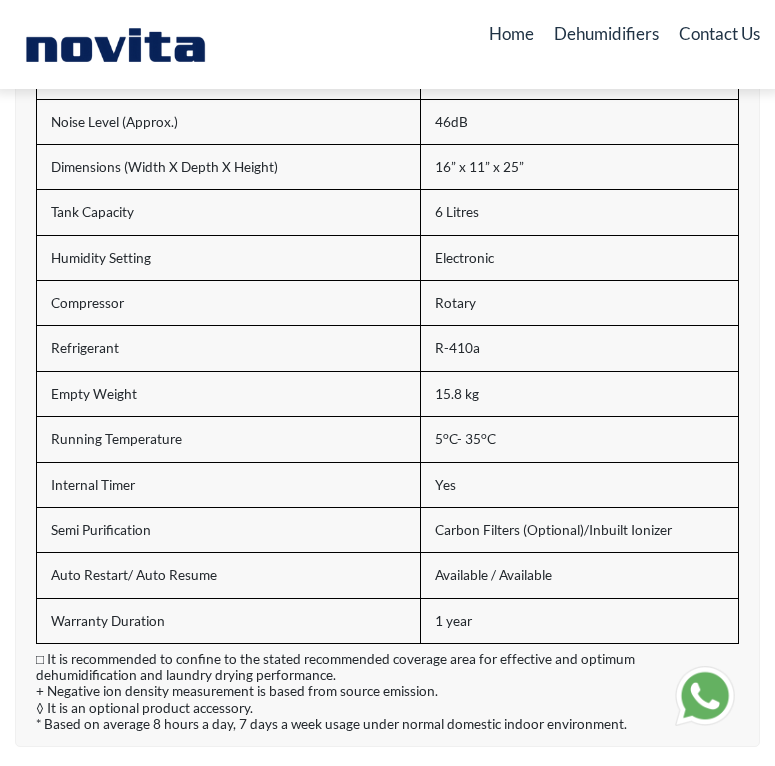click on "1 year" at bounding box center (579, 621) 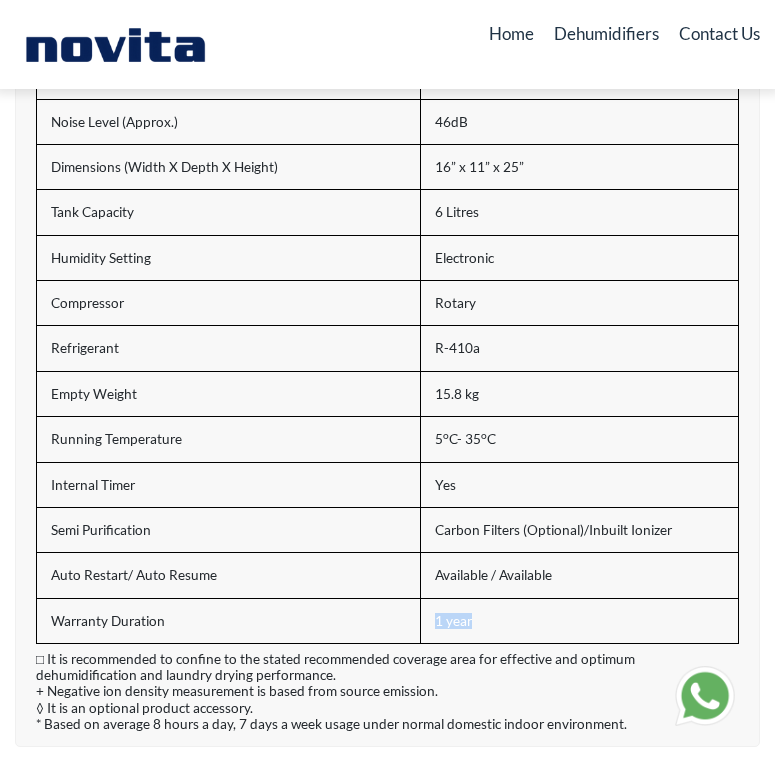 drag, startPoint x: 437, startPoint y: 625, endPoint x: 470, endPoint y: 628, distance: 33.13608 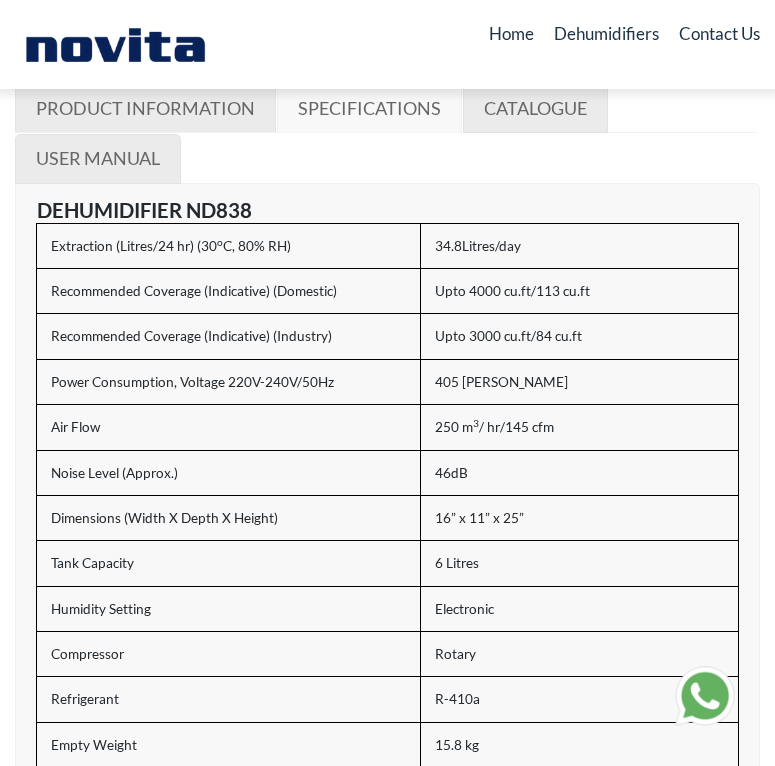 scroll, scrollTop: 1100, scrollLeft: 0, axis: vertical 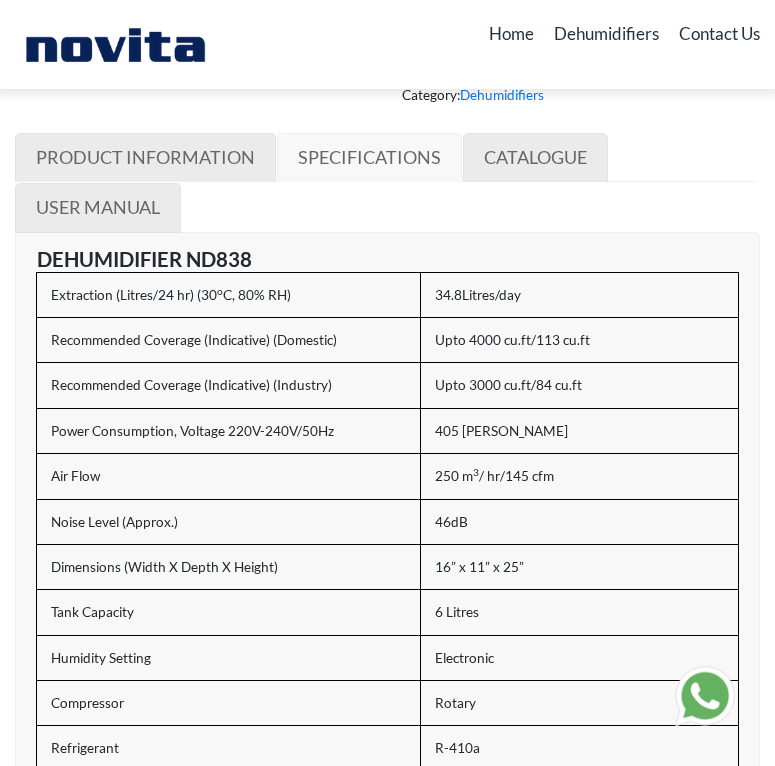 click on "SPECIFICATIONS" at bounding box center (369, 157) 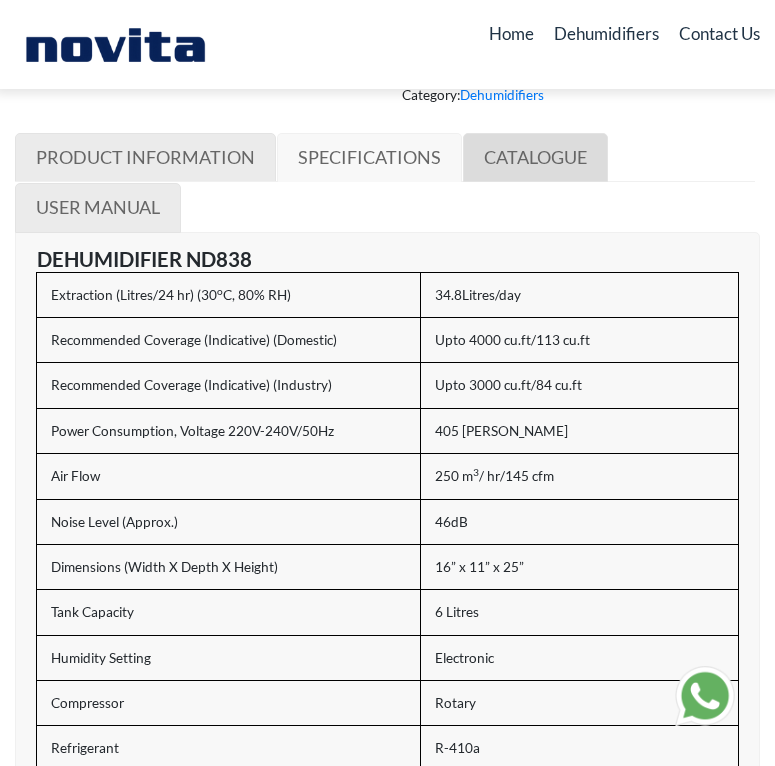 click on "CATALOGUE" at bounding box center (535, 157) 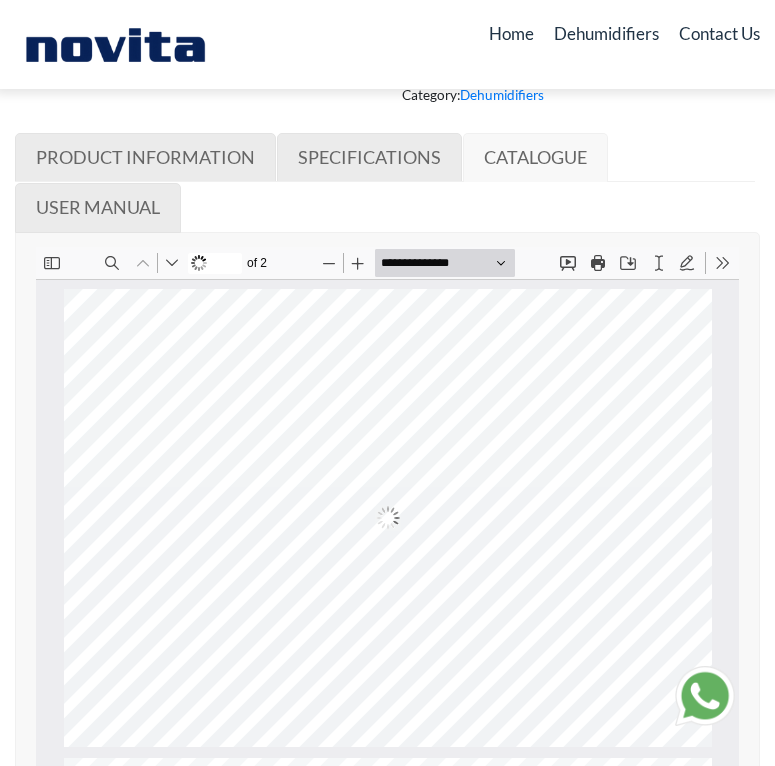 scroll, scrollTop: 3, scrollLeft: 0, axis: vertical 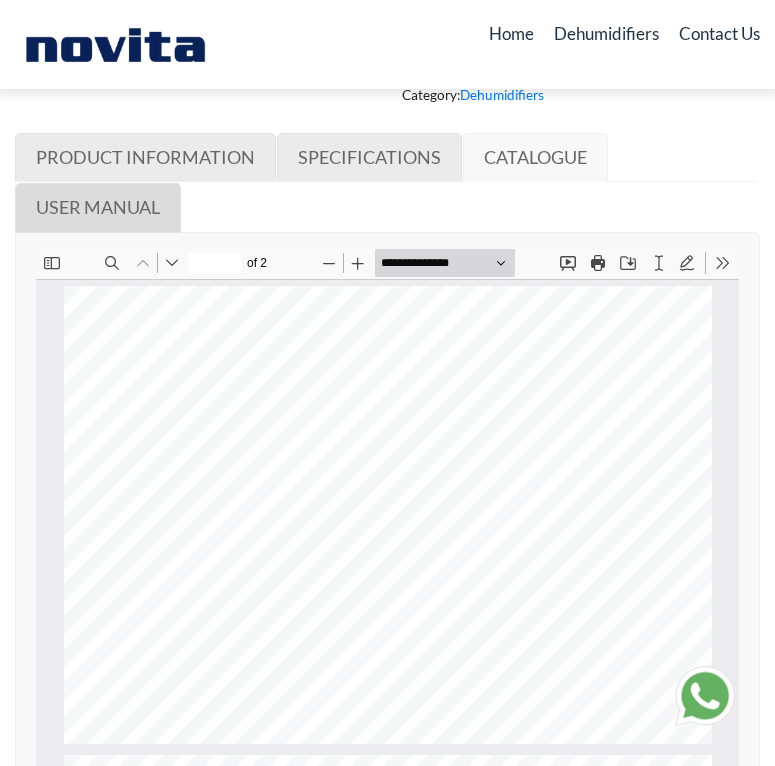 click on "USER MANUAL" at bounding box center [98, 207] 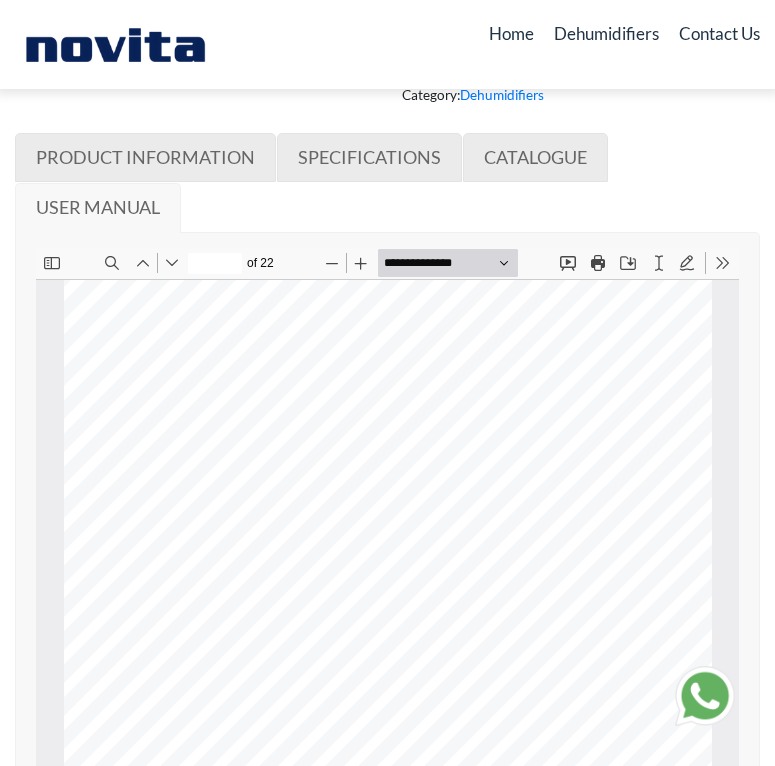 type on "*" 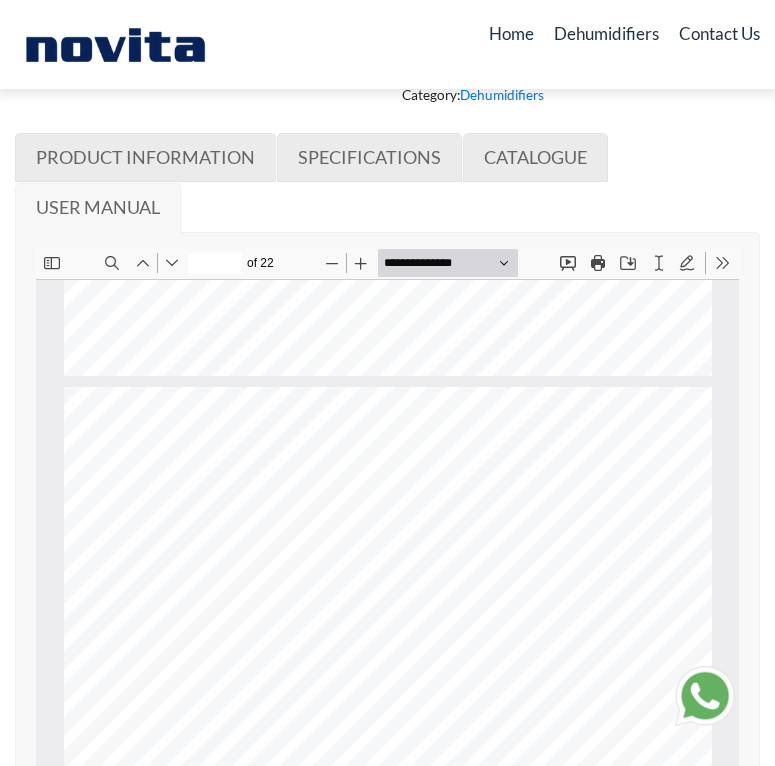 scroll, scrollTop: 3310, scrollLeft: 0, axis: vertical 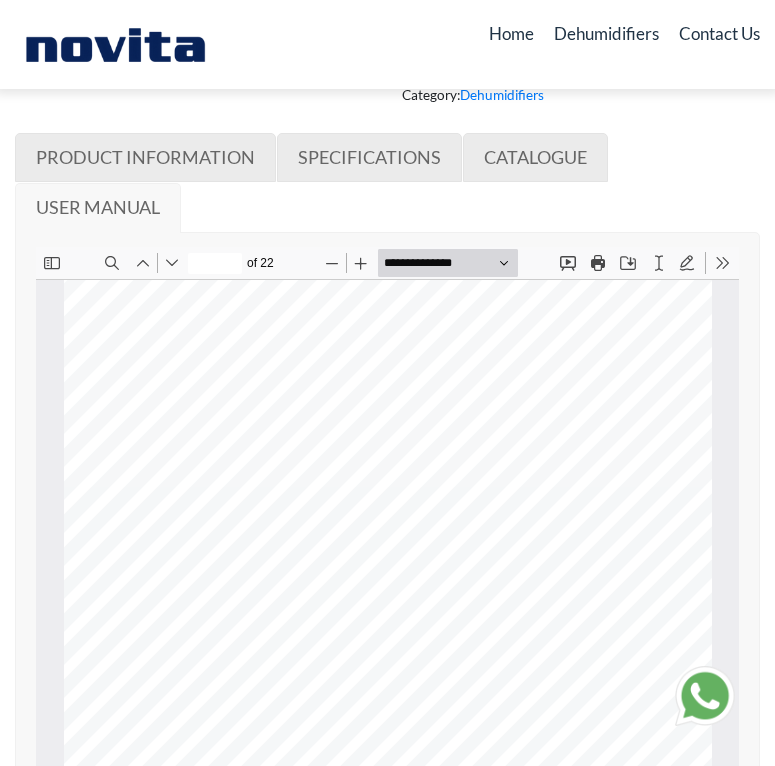 click at bounding box center [388, 366] 